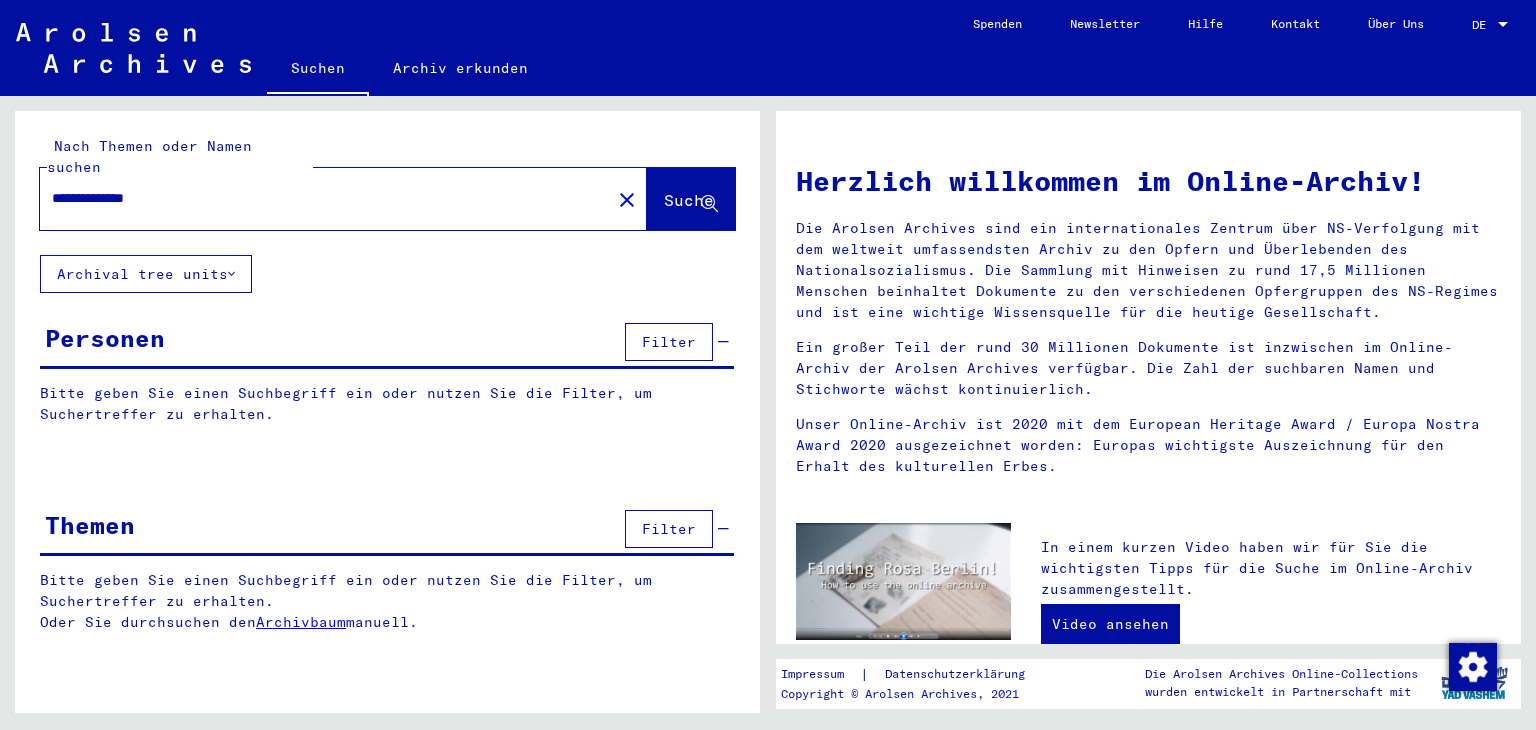 scroll, scrollTop: 0, scrollLeft: 0, axis: both 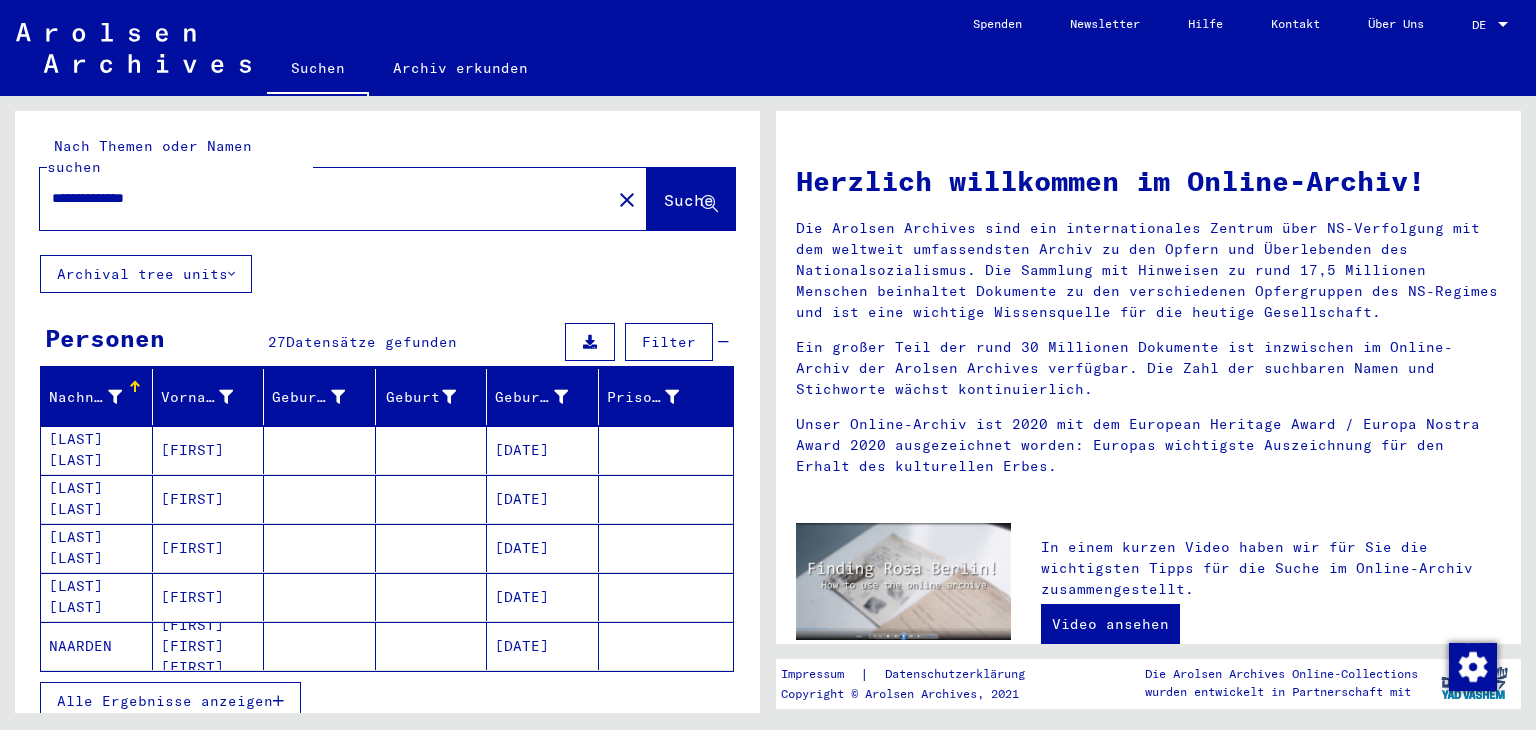 click on "Alle Ergebnisse anzeigen" at bounding box center [165, 701] 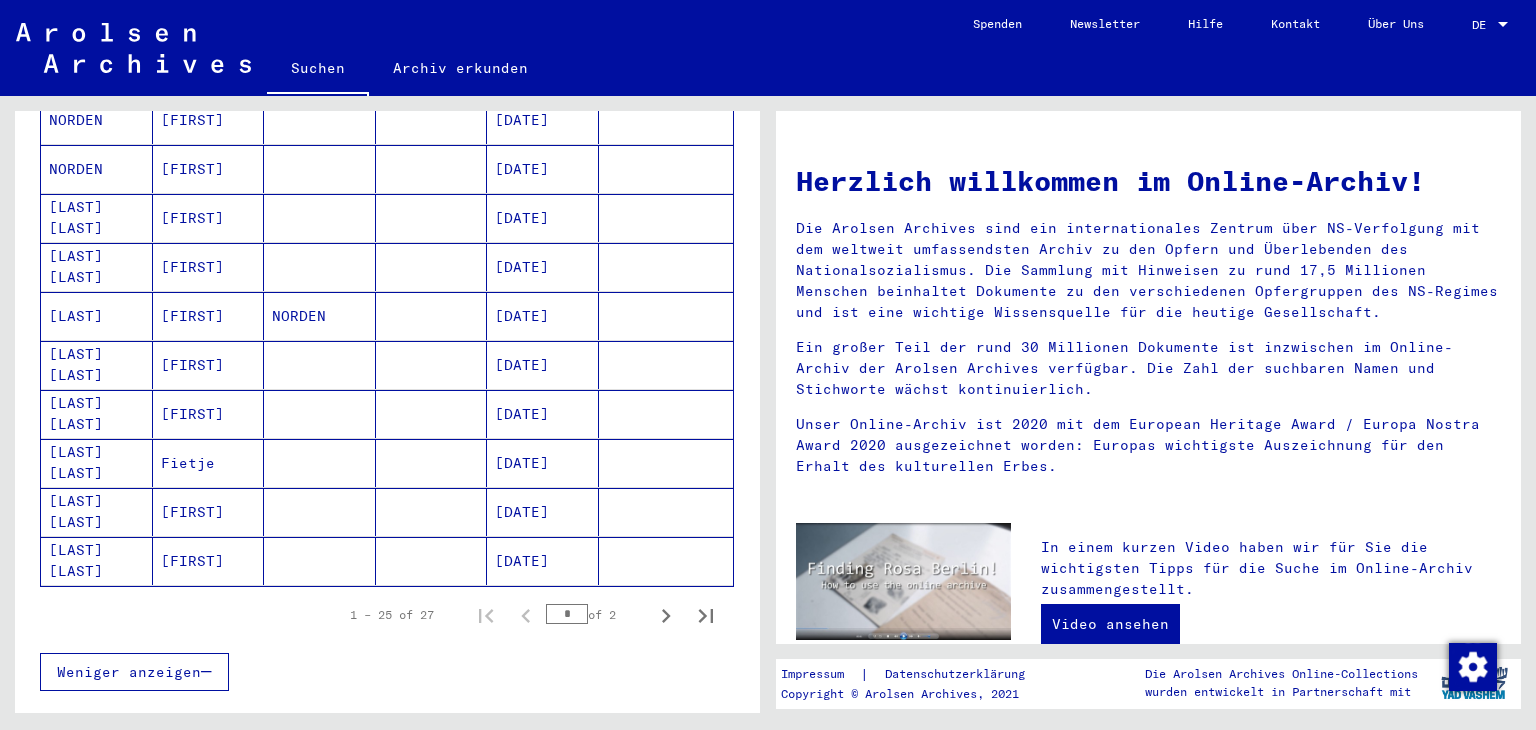 scroll, scrollTop: 1100, scrollLeft: 0, axis: vertical 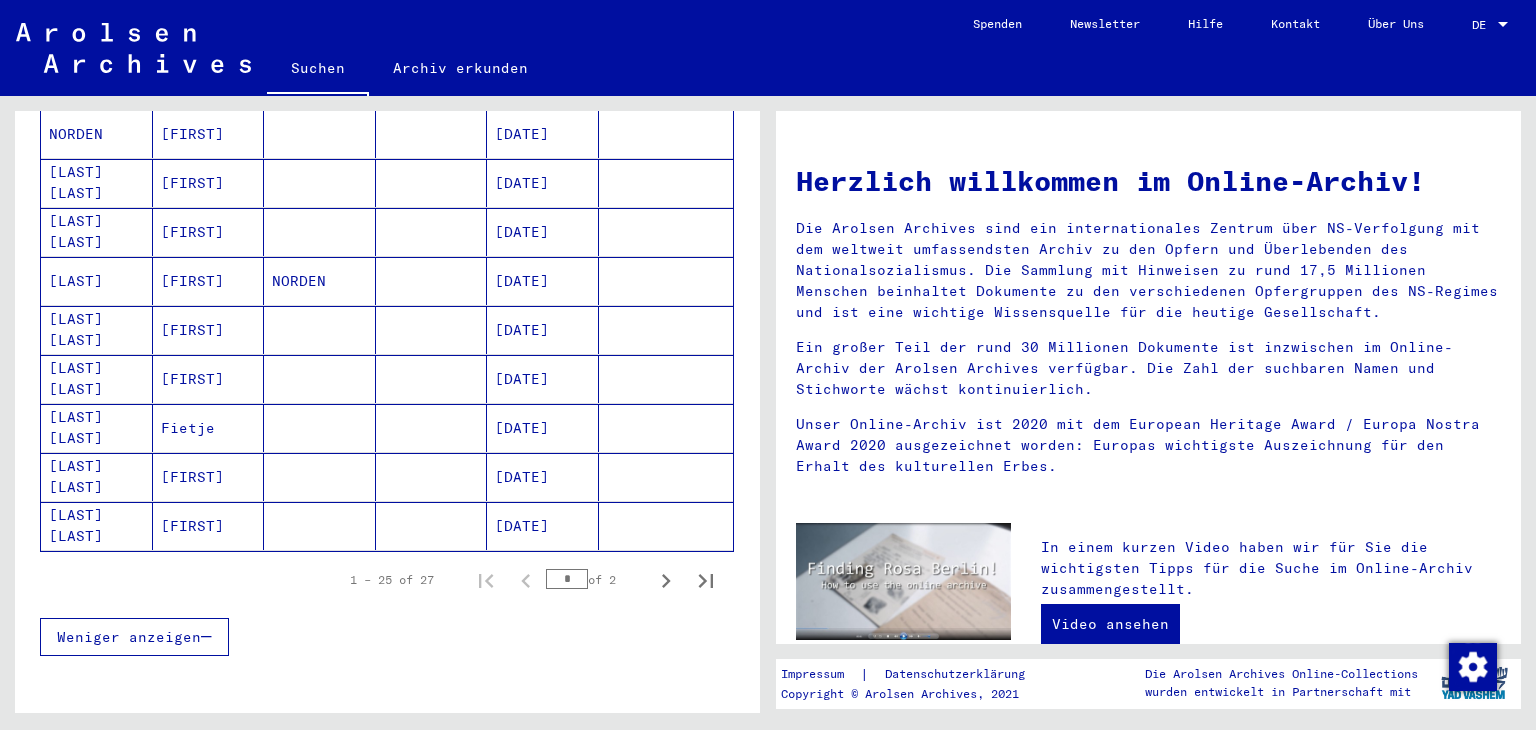 click on "[DATE]" at bounding box center (543, 526) 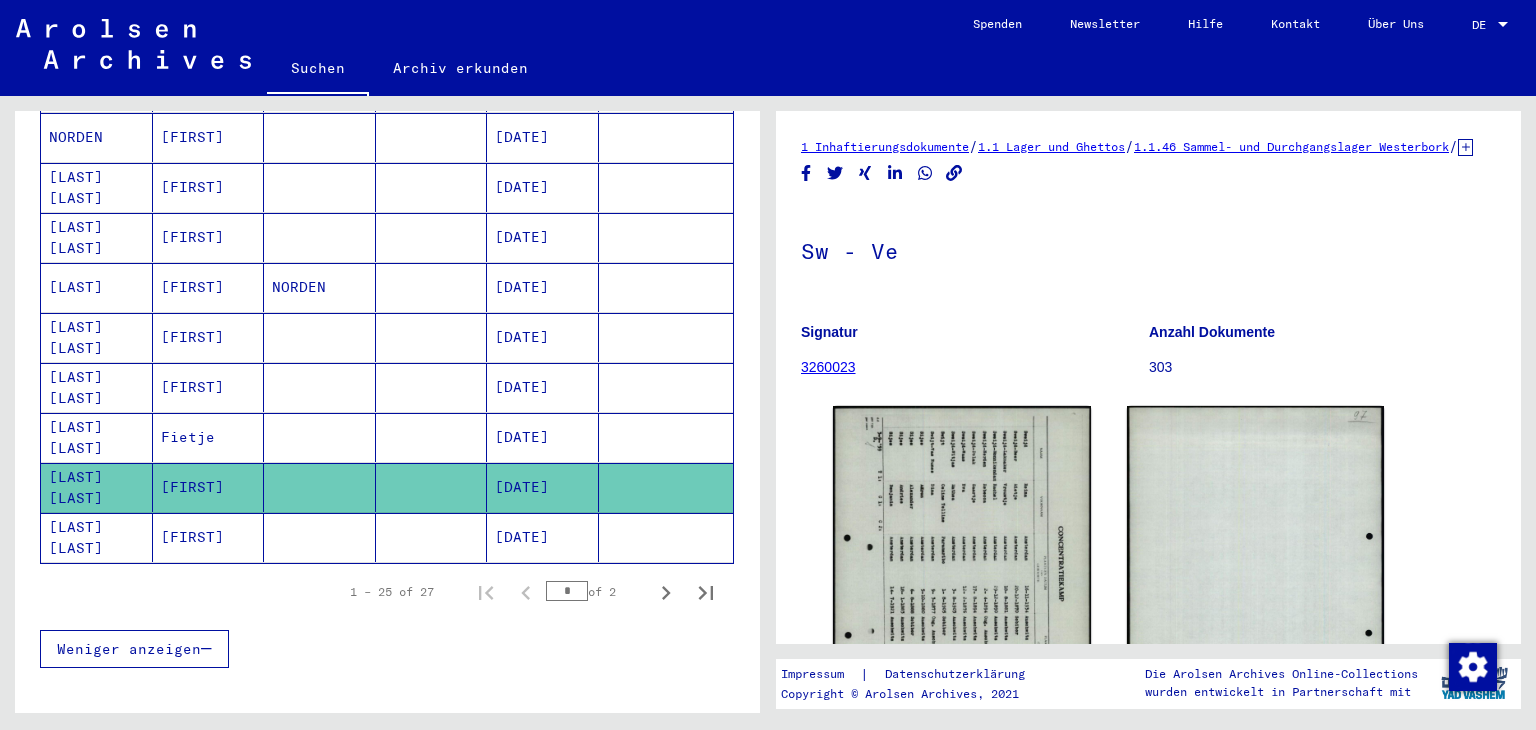 click on "[DATE]" 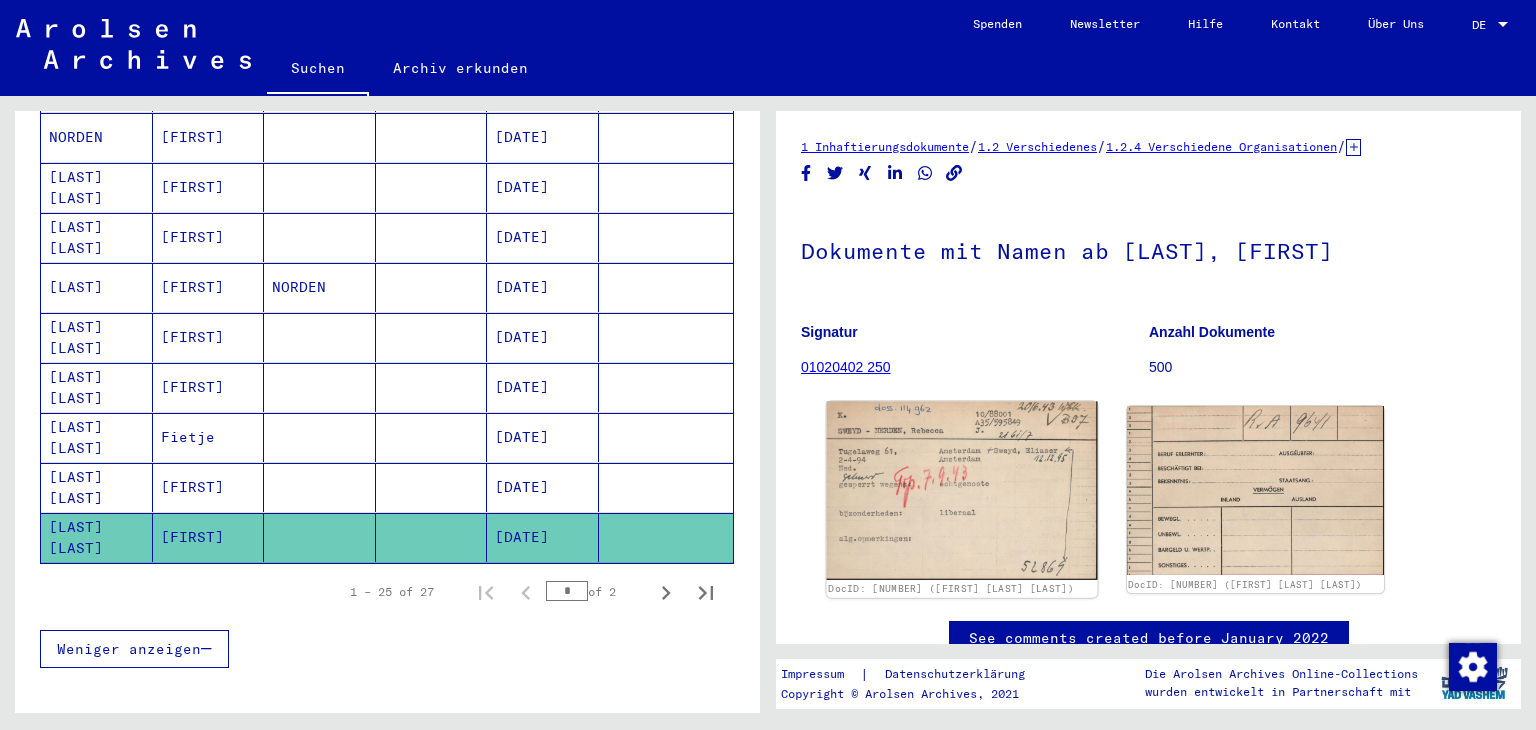scroll, scrollTop: 0, scrollLeft: 0, axis: both 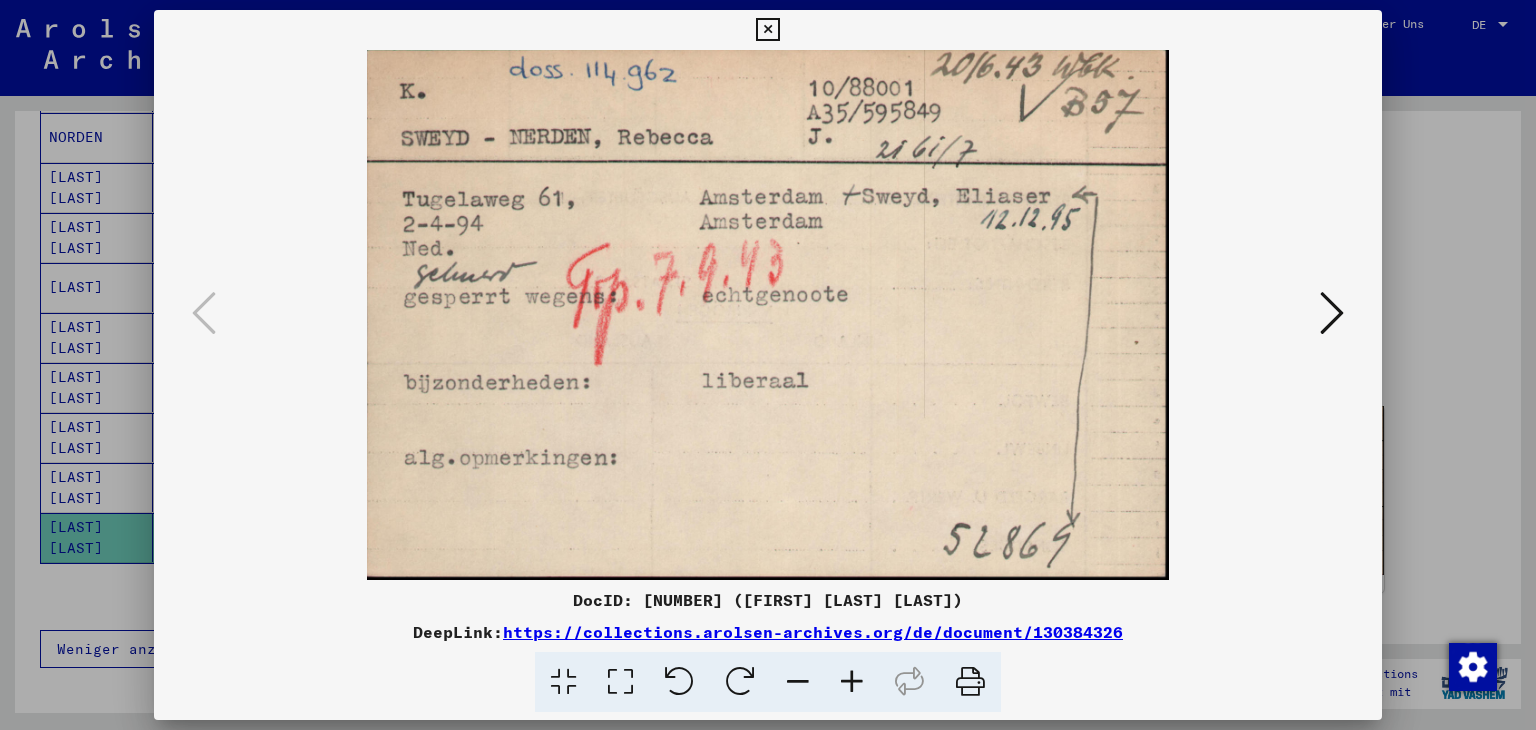 click at bounding box center (768, 365) 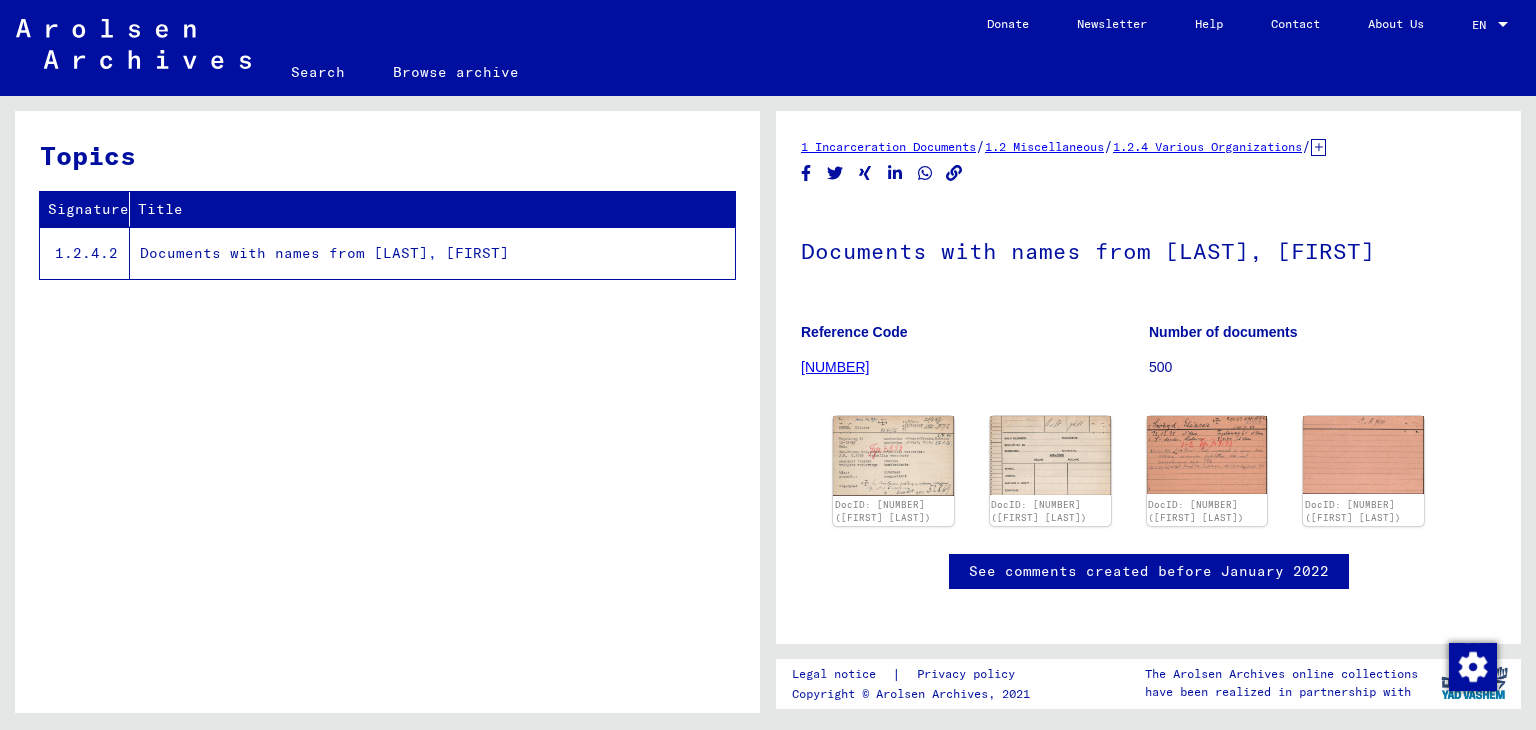scroll, scrollTop: 0, scrollLeft: 0, axis: both 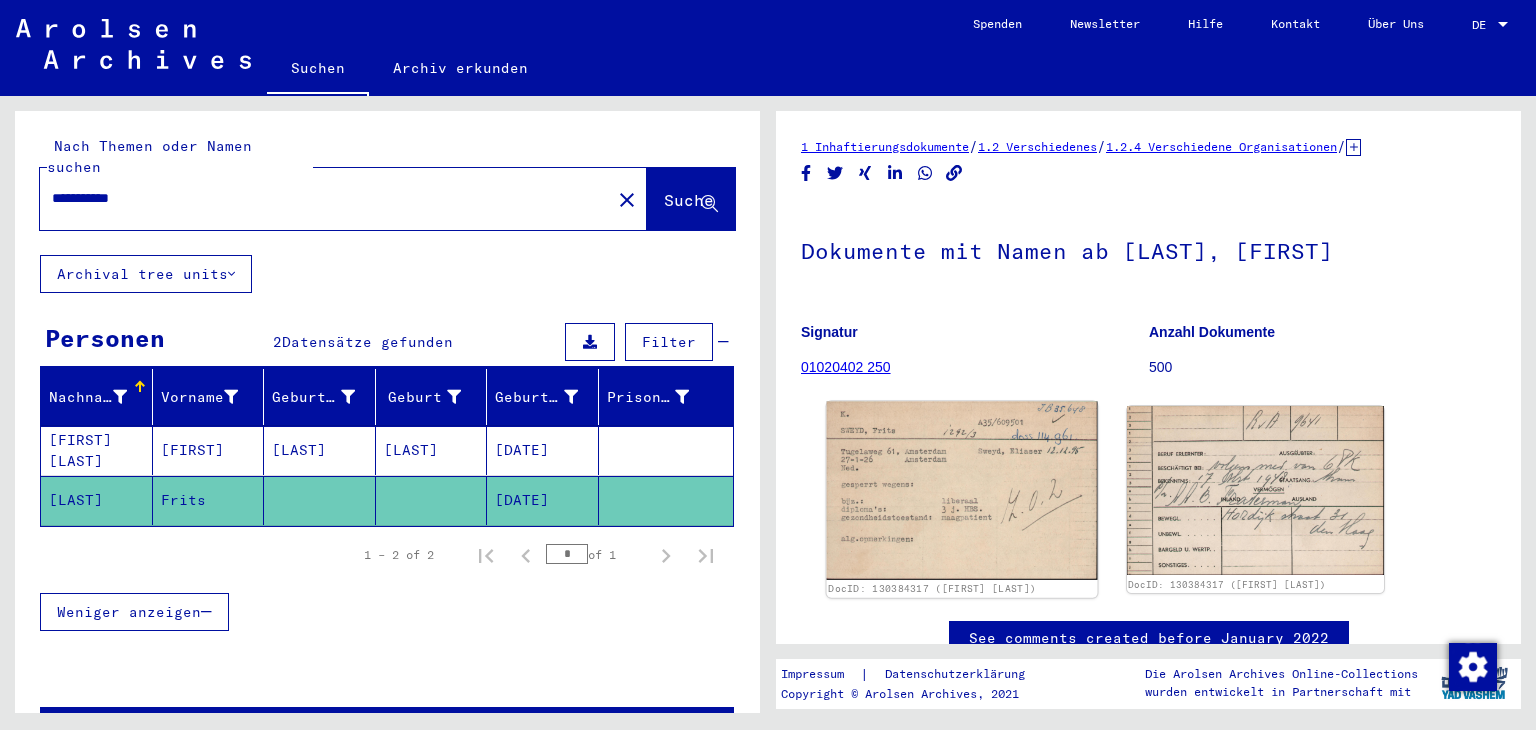 click 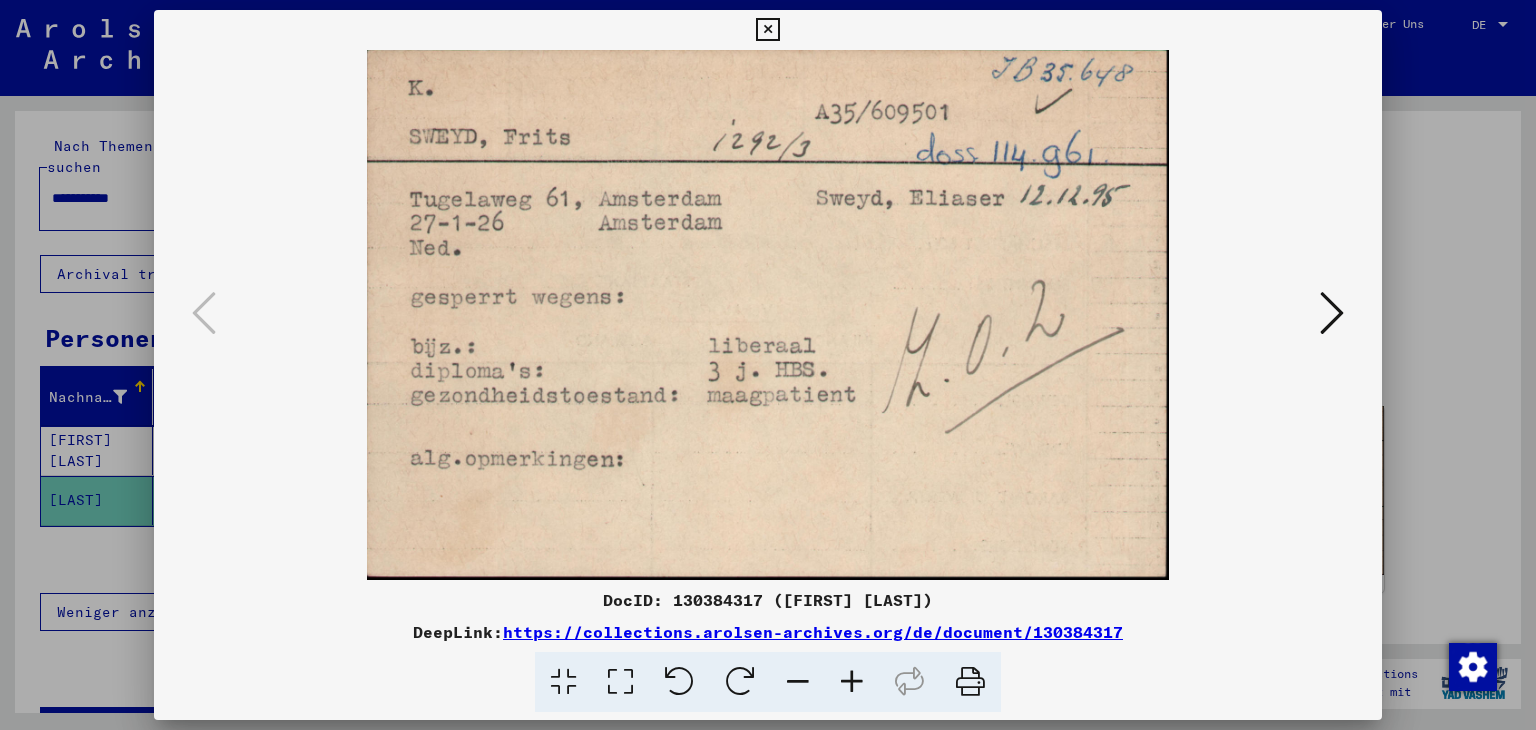click at bounding box center [1332, 313] 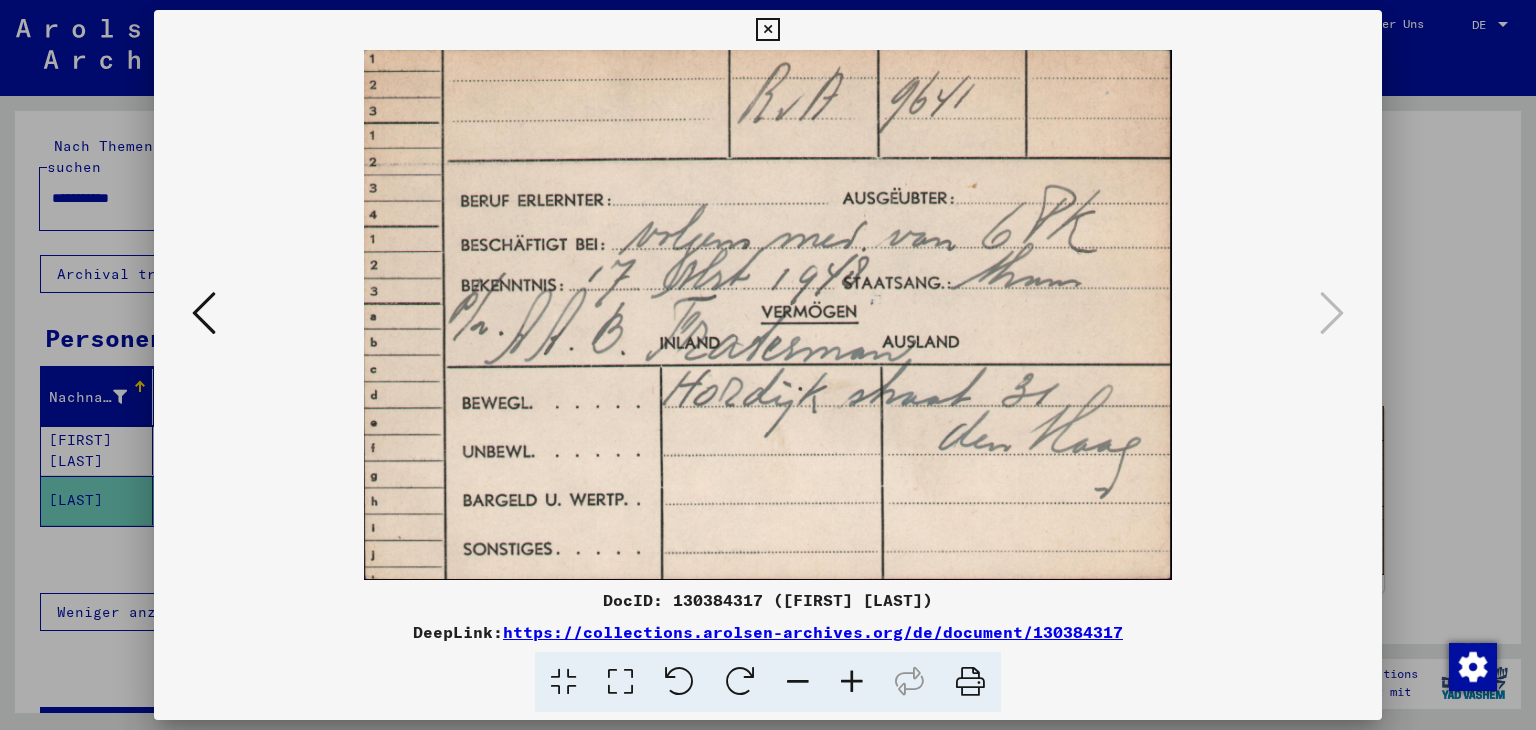 click at bounding box center [768, 365] 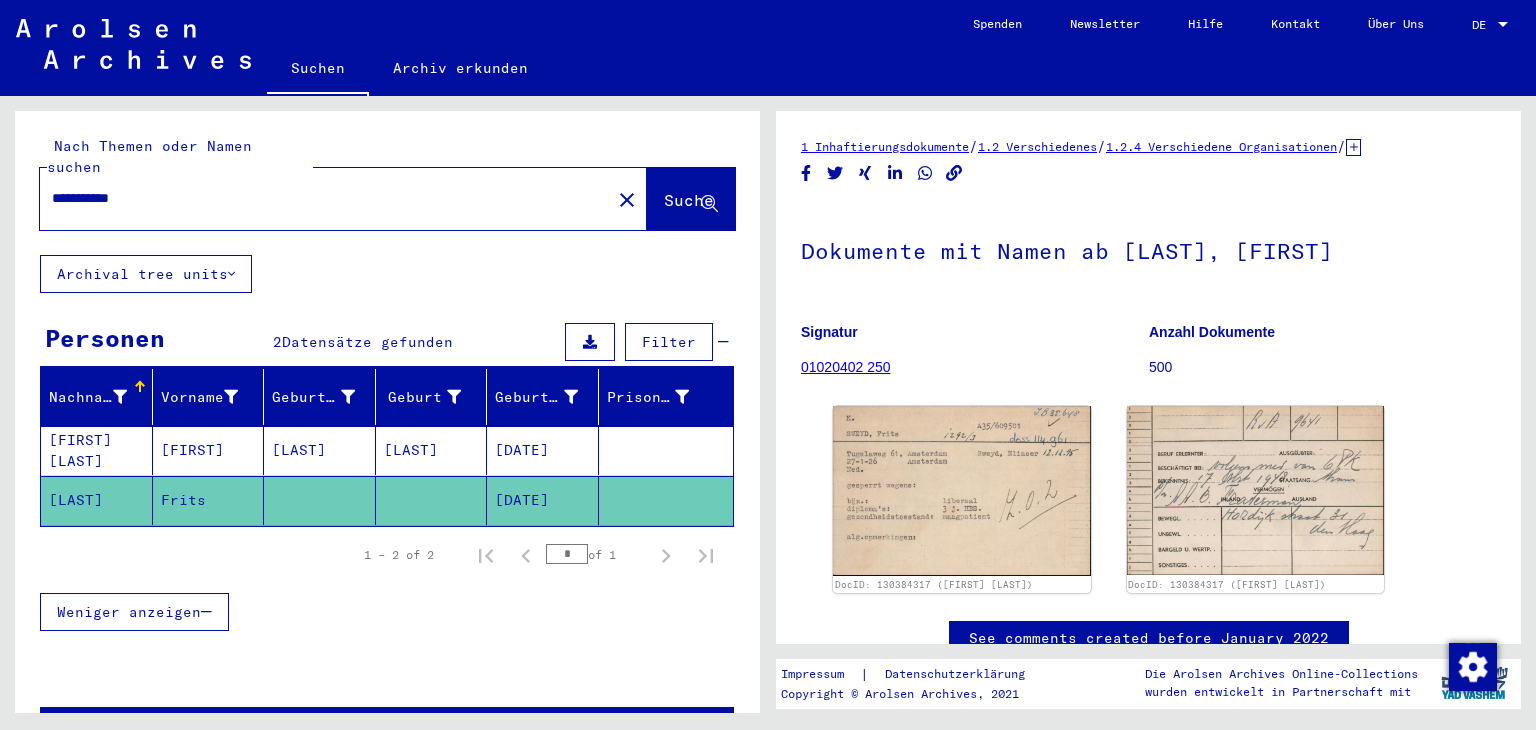 click 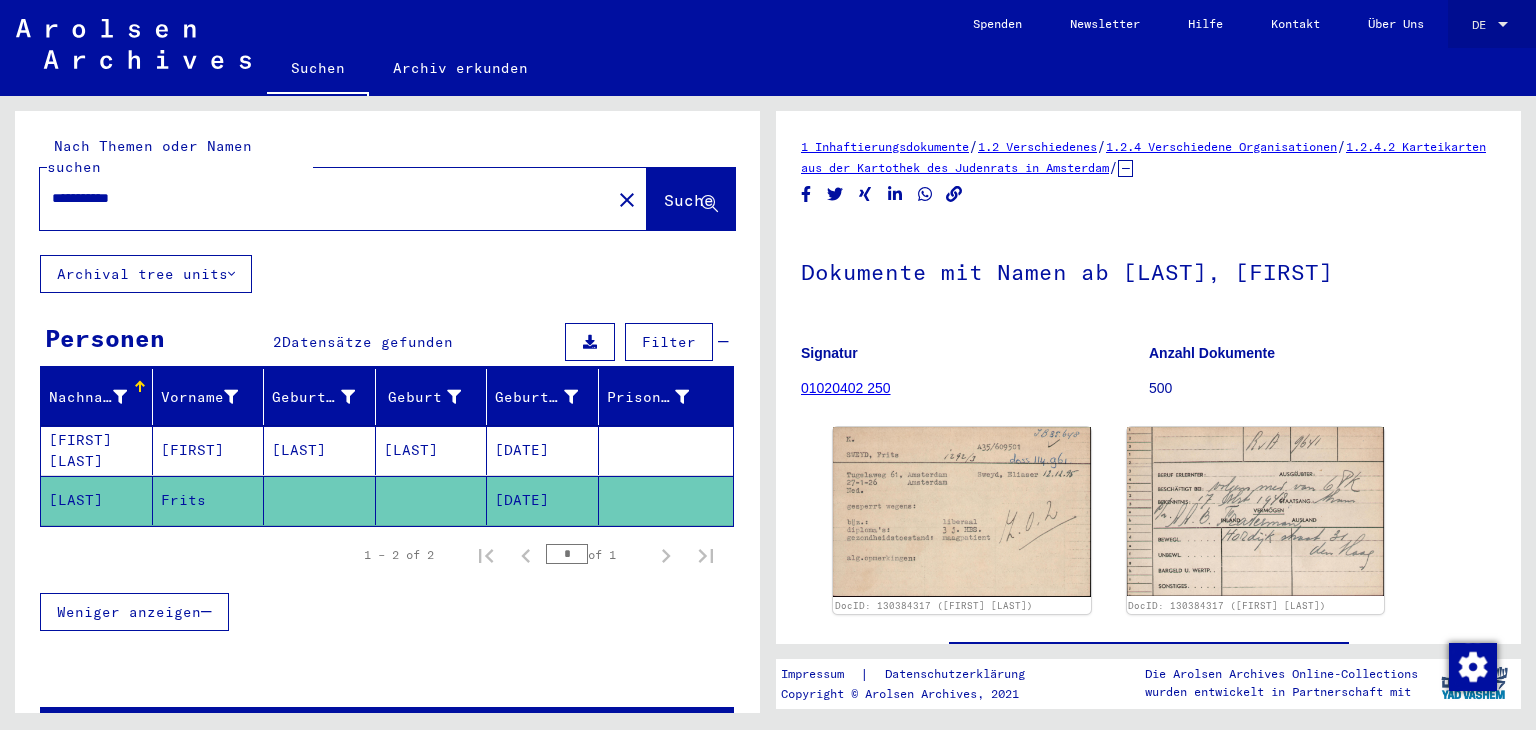 click on "DE" at bounding box center (1483, 25) 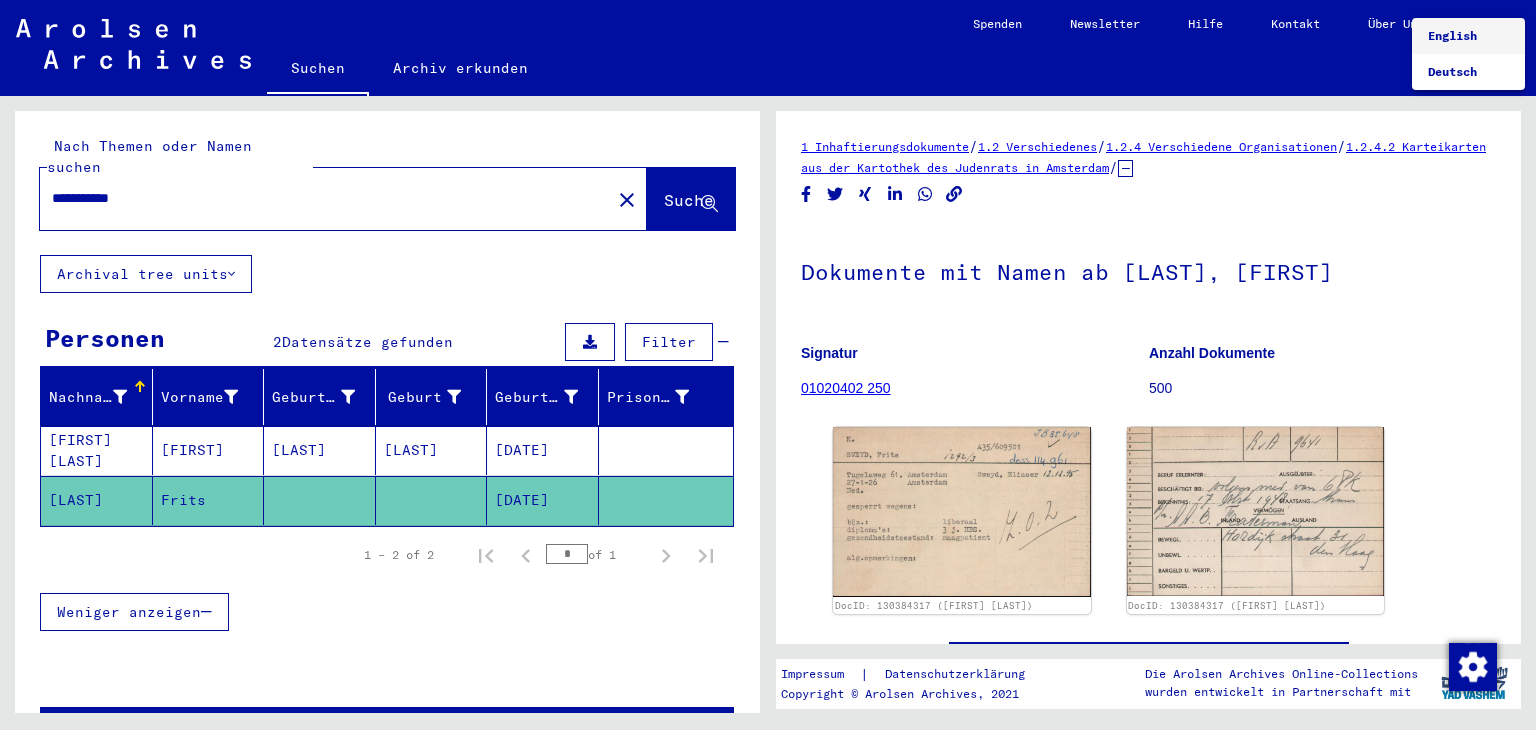 click on "English" at bounding box center (1452, 35) 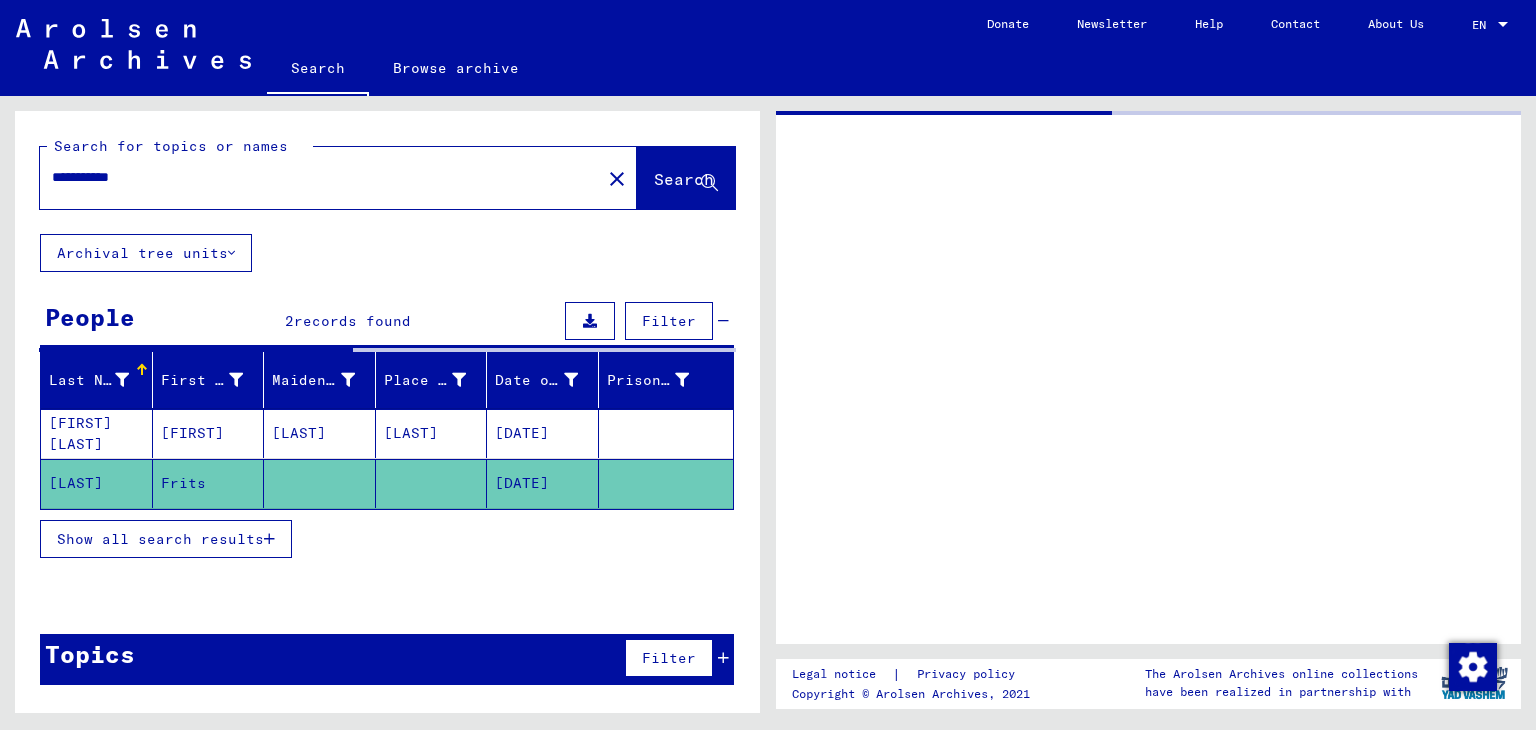 type on "*********" 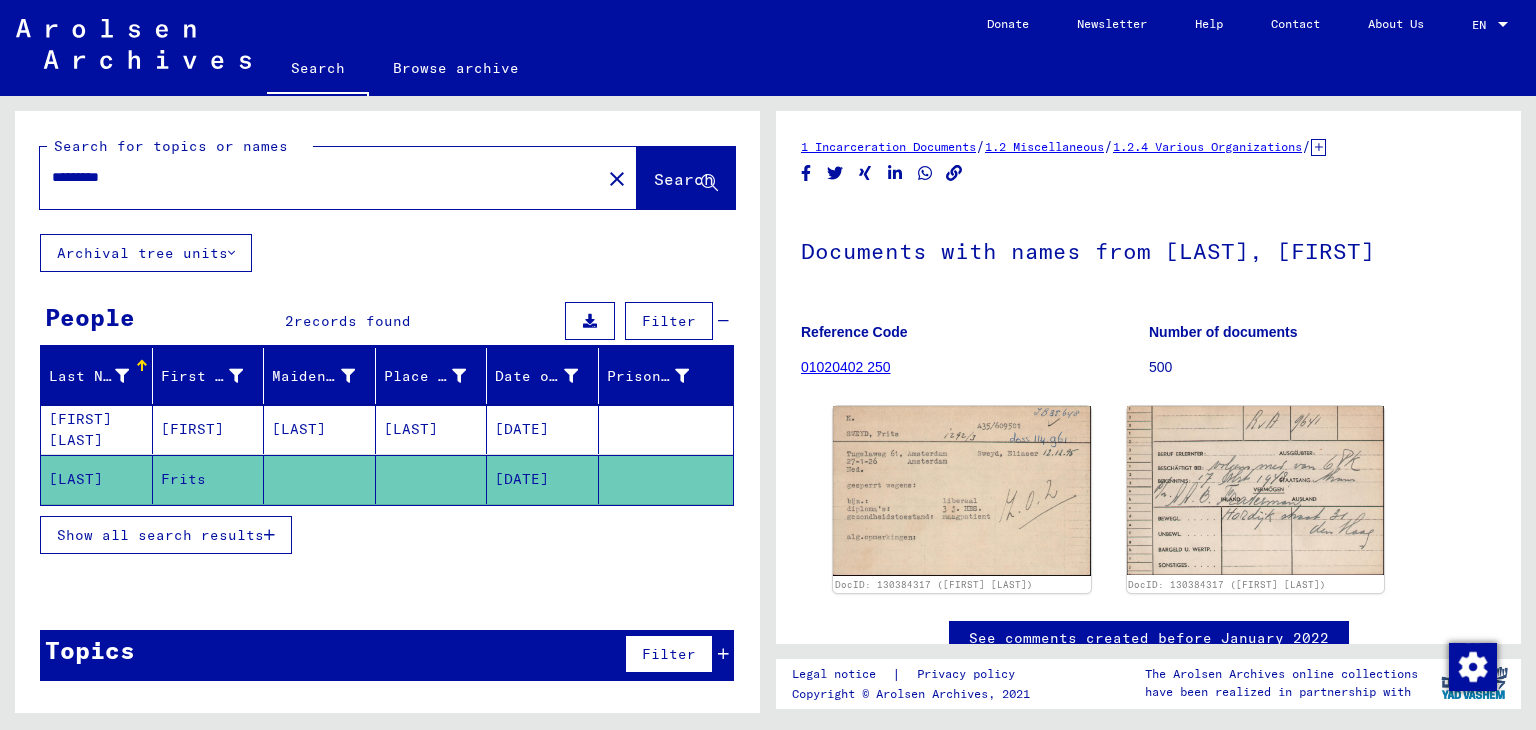 scroll, scrollTop: 0, scrollLeft: 0, axis: both 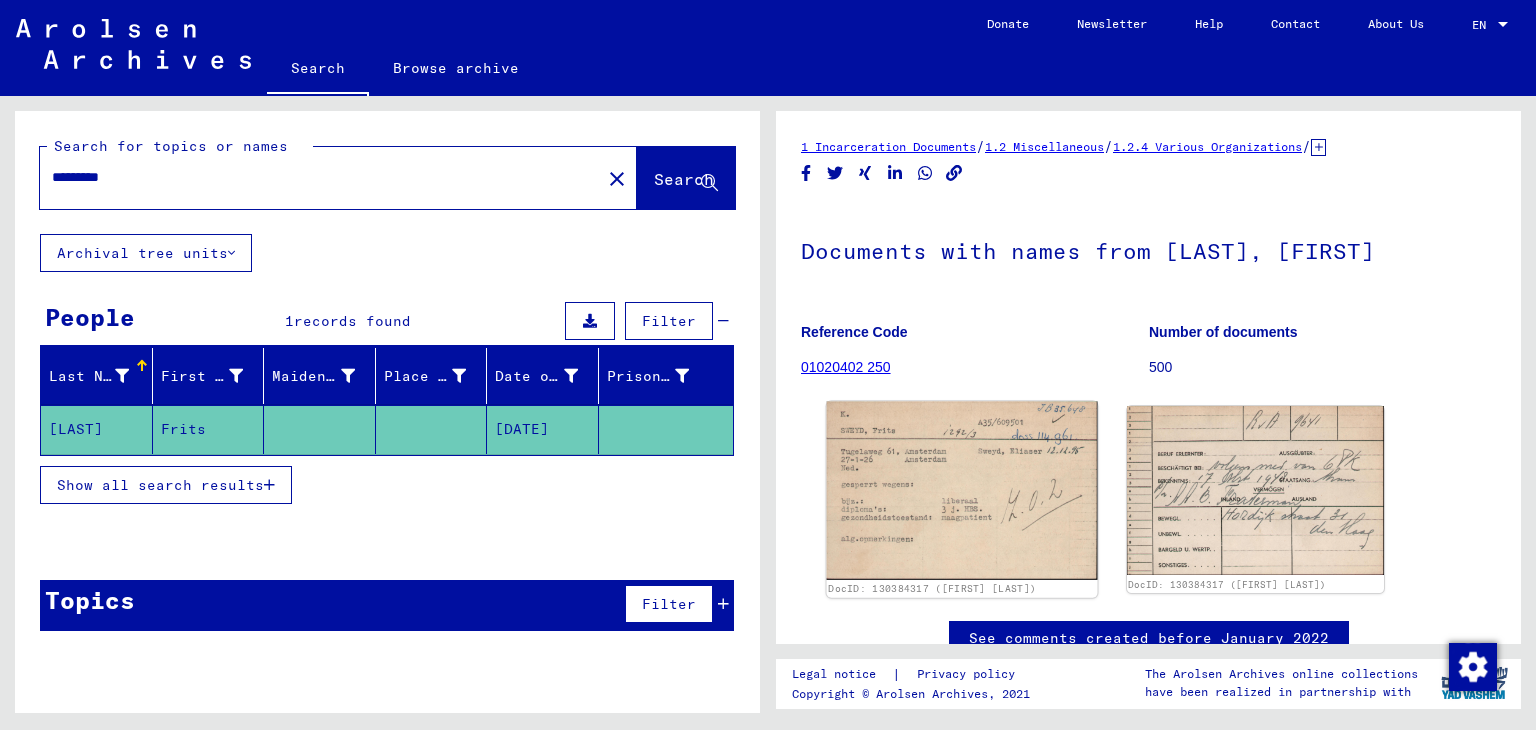 click 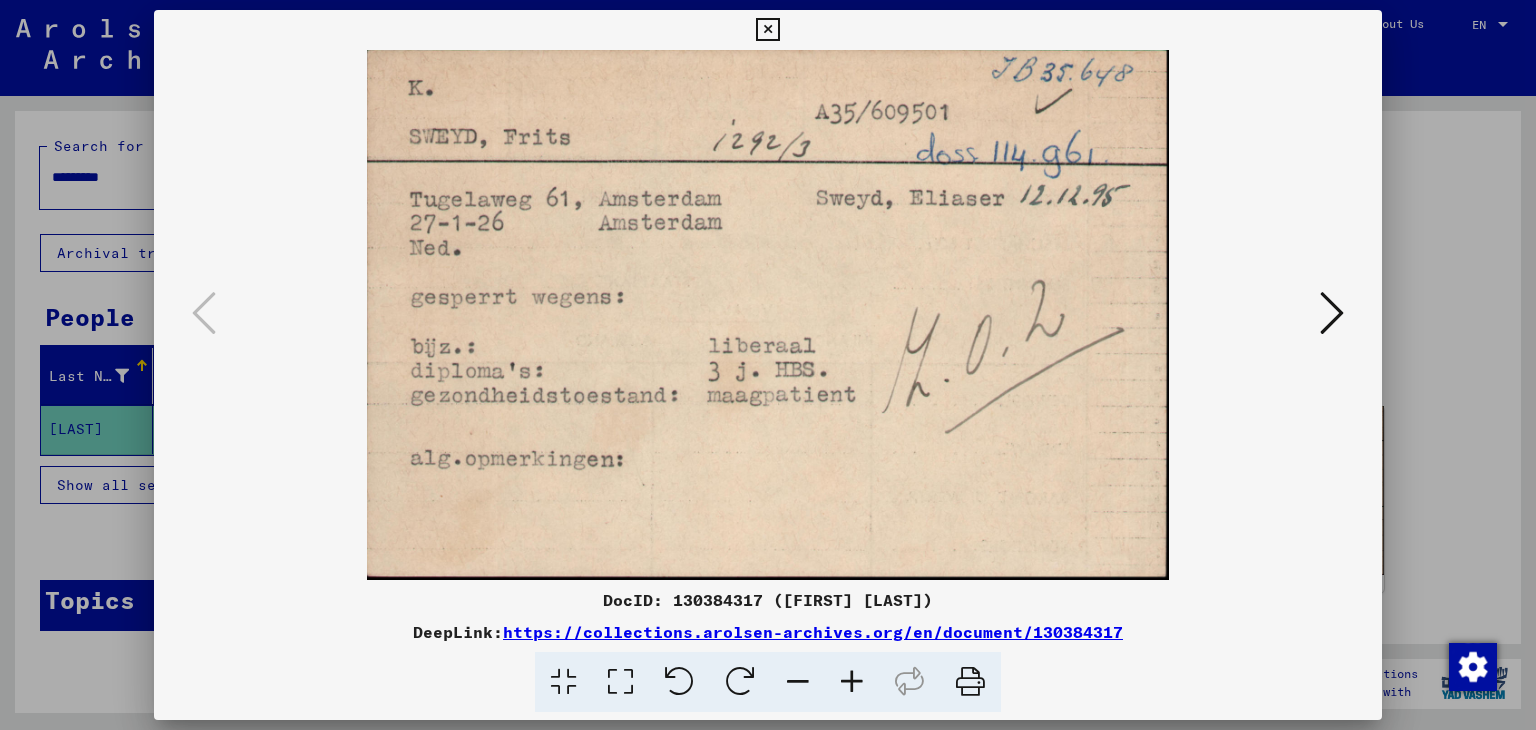 type 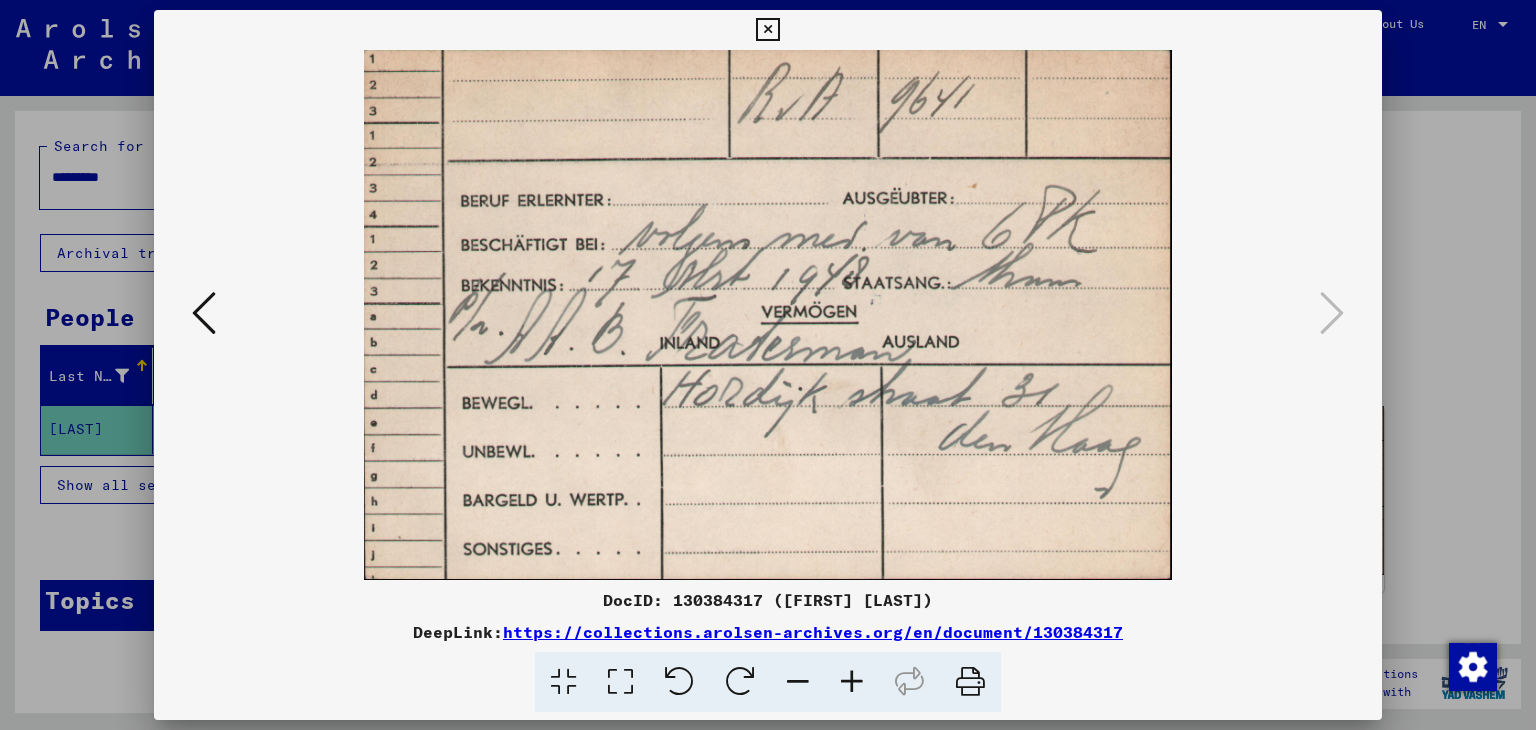 click at bounding box center (768, 365) 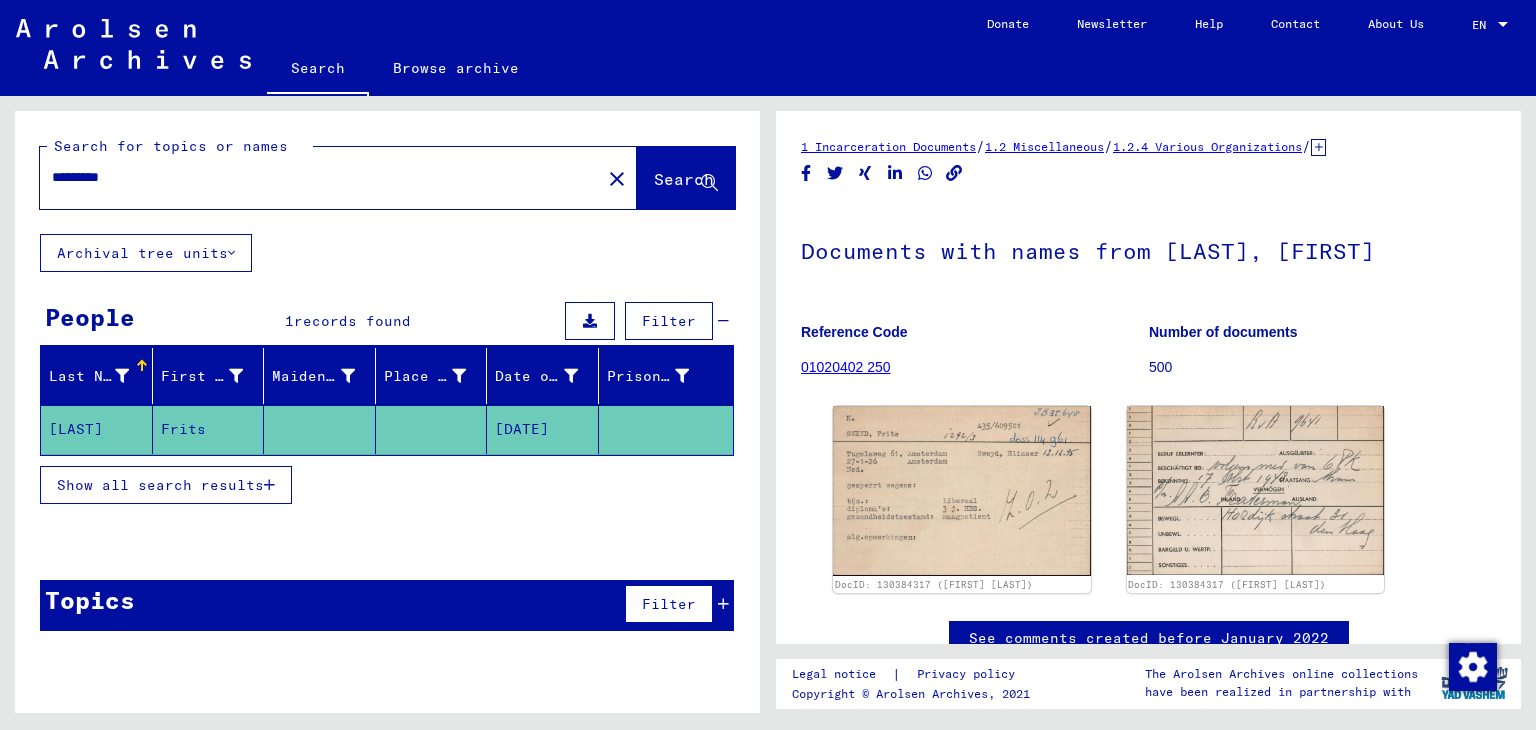 drag, startPoint x: 165, startPoint y: 189, endPoint x: 14, endPoint y: 208, distance: 152.19067 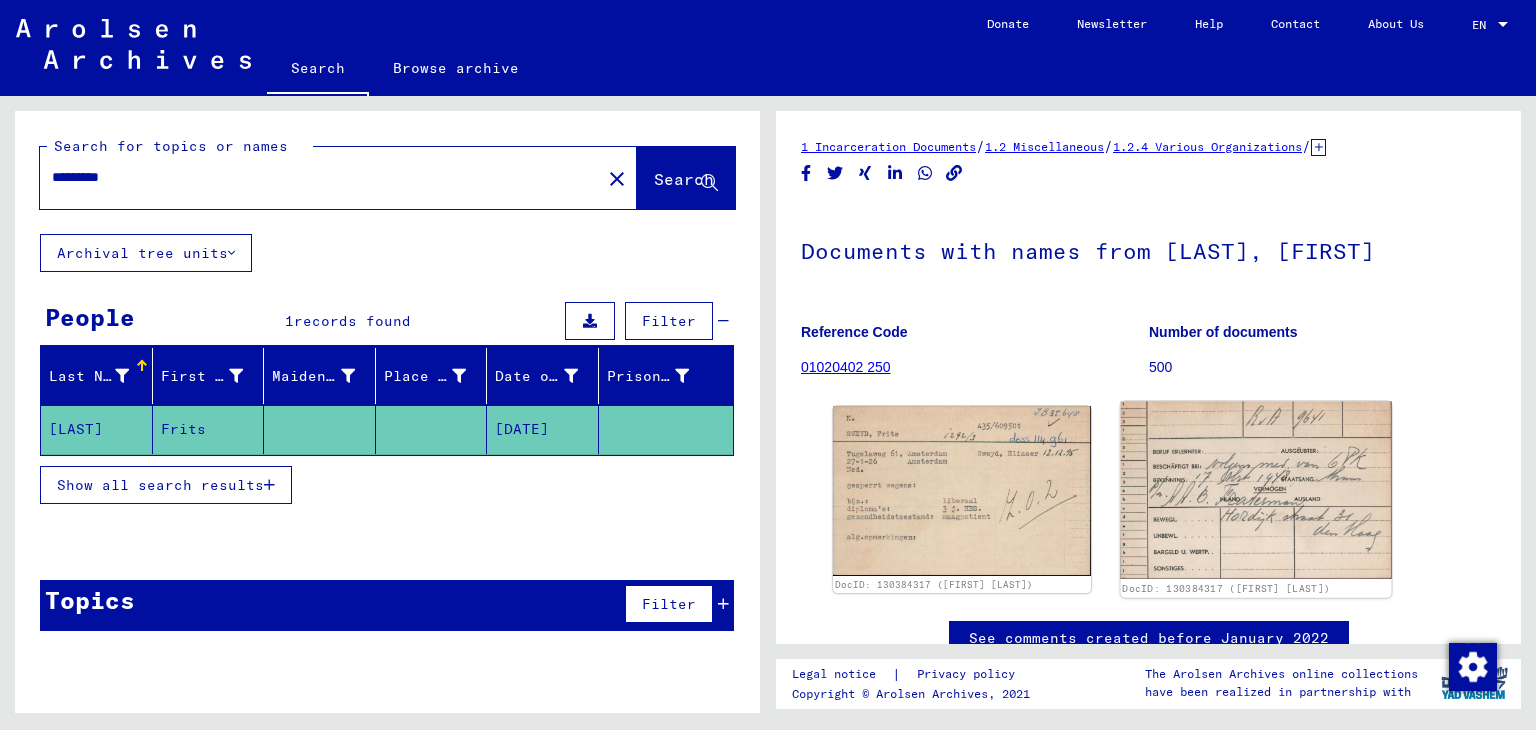 click 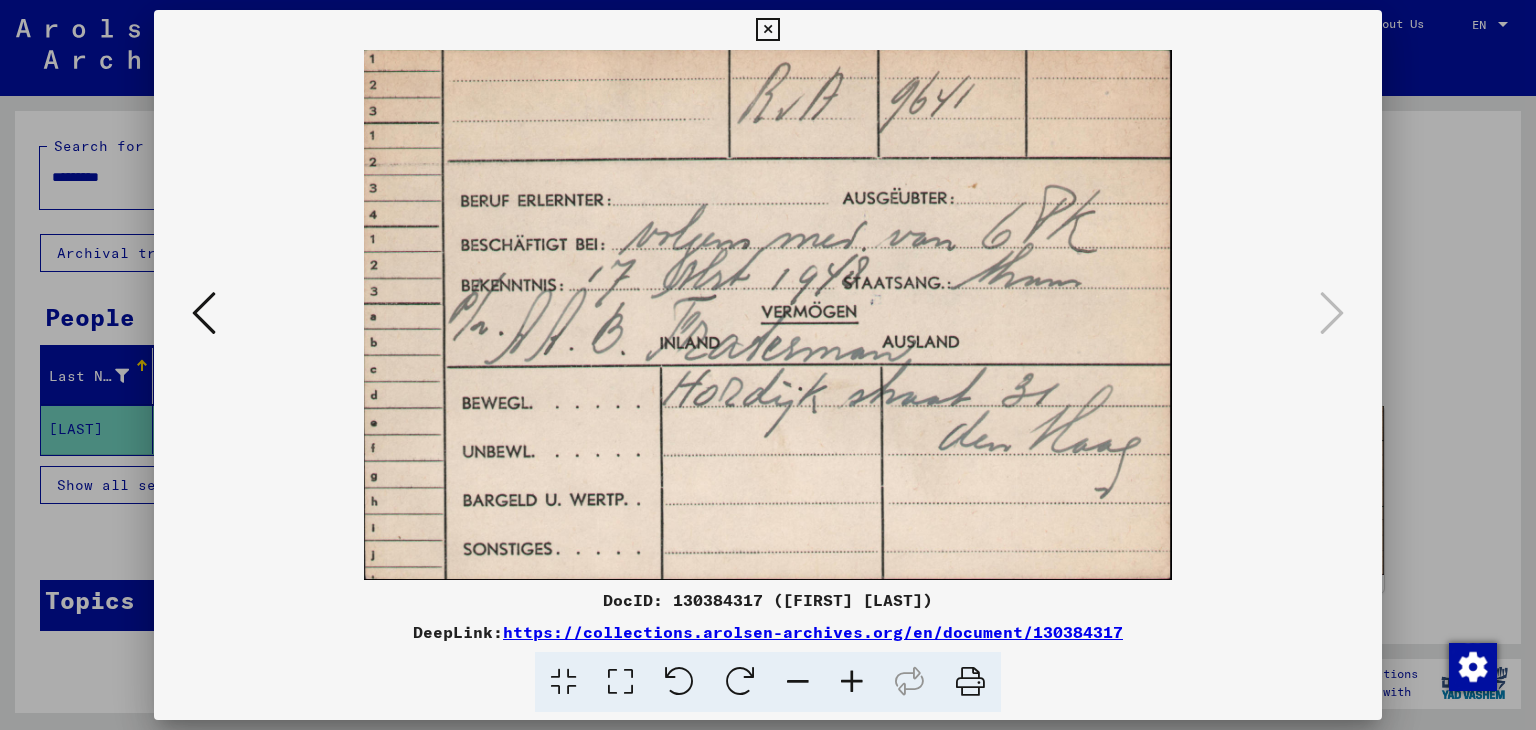 click at bounding box center [768, 365] 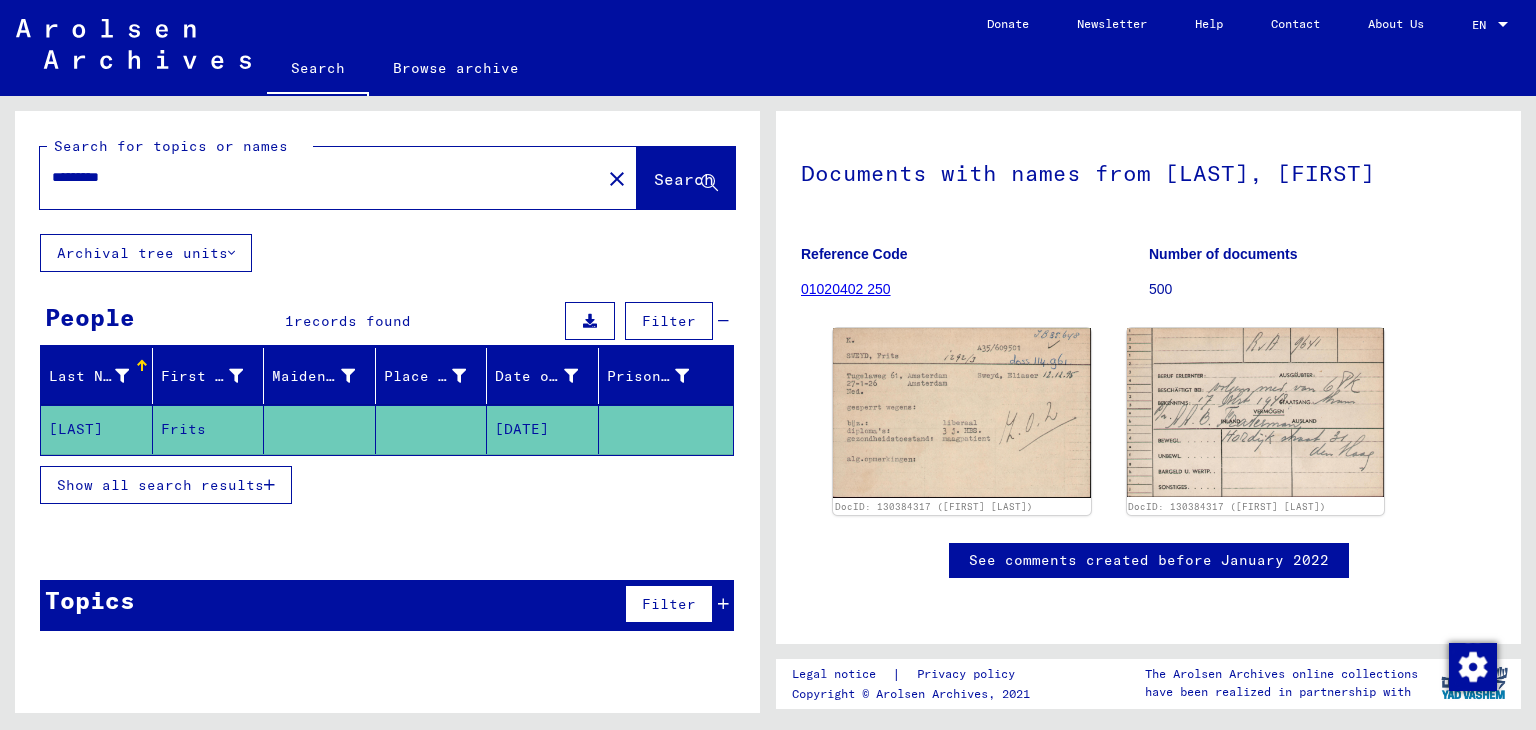 scroll, scrollTop: 0, scrollLeft: 0, axis: both 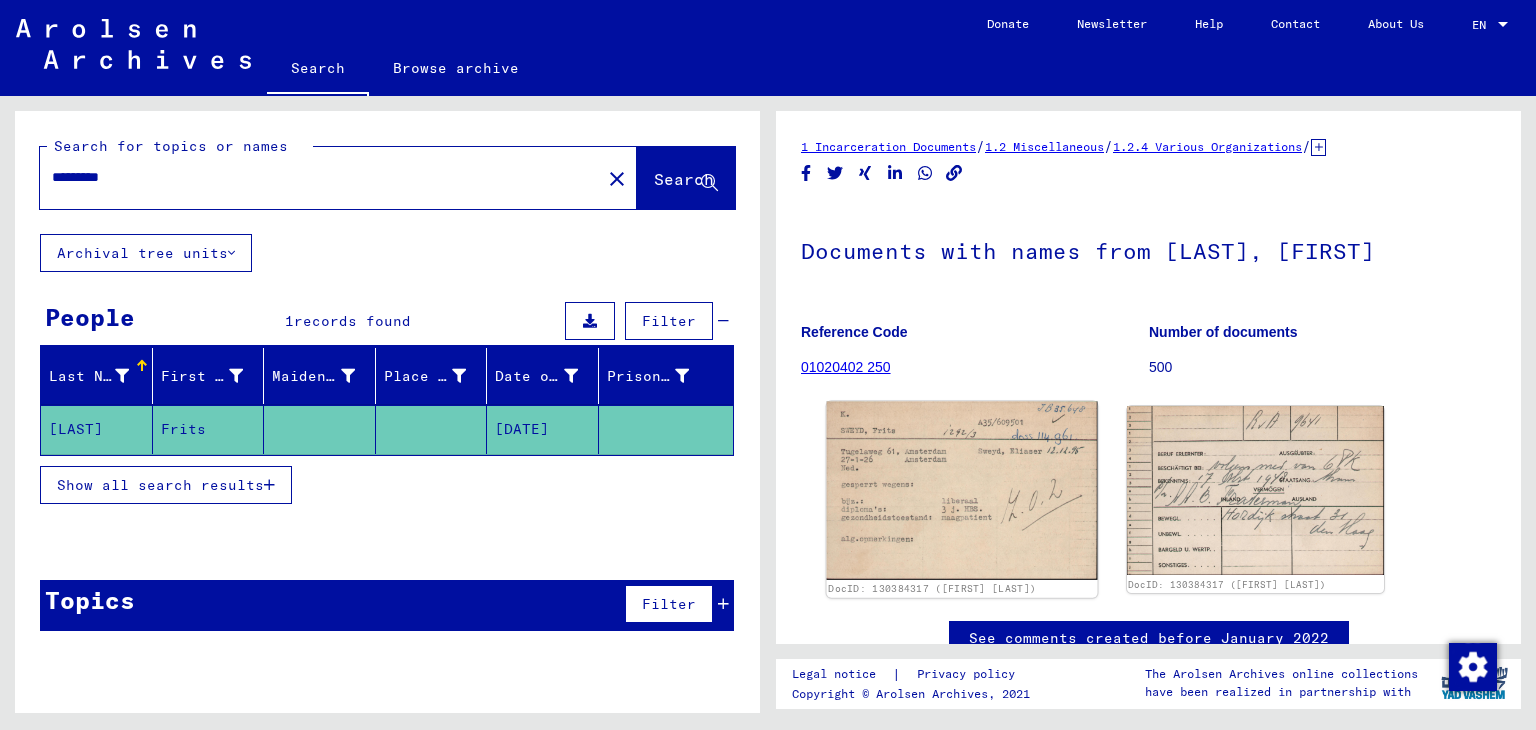click 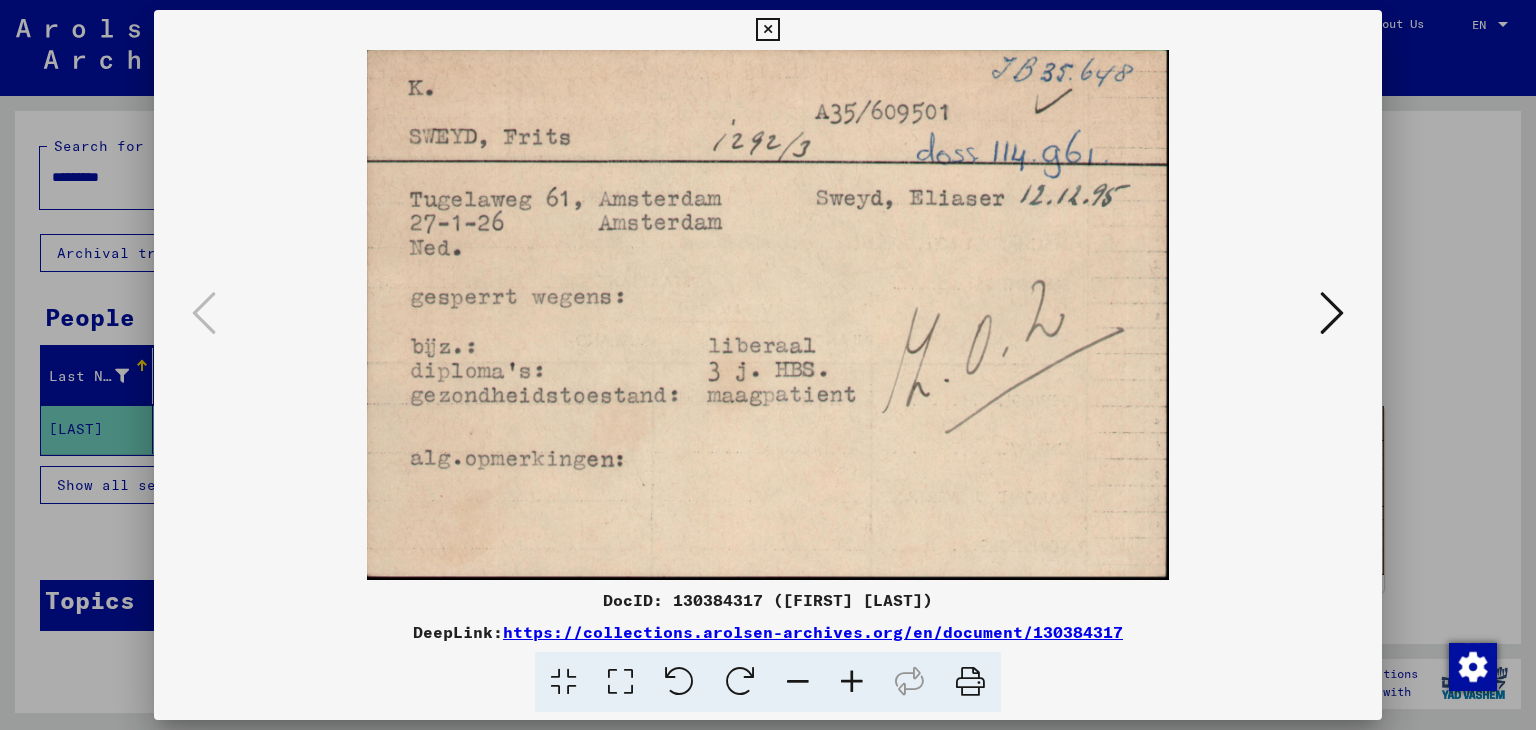 click at bounding box center (768, 365) 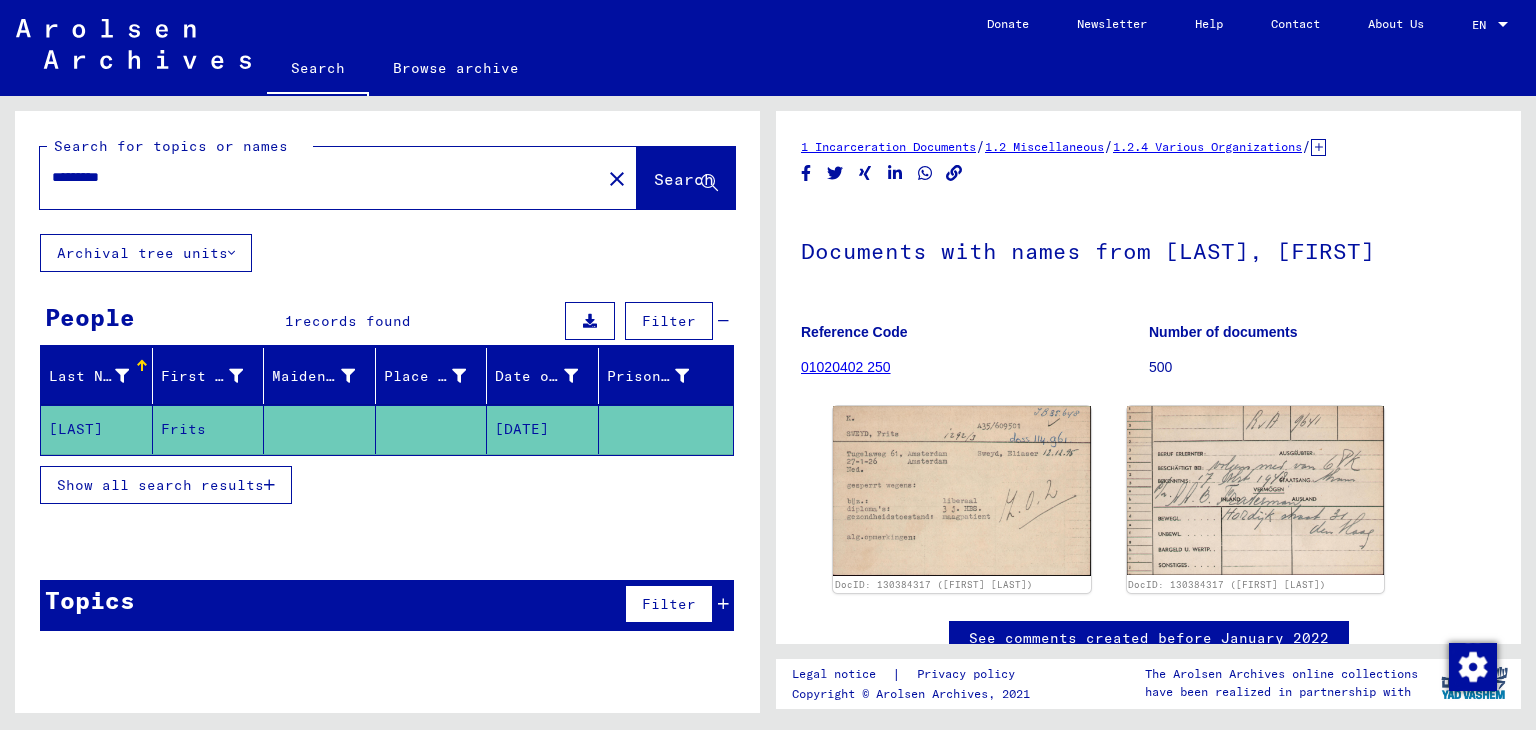 click 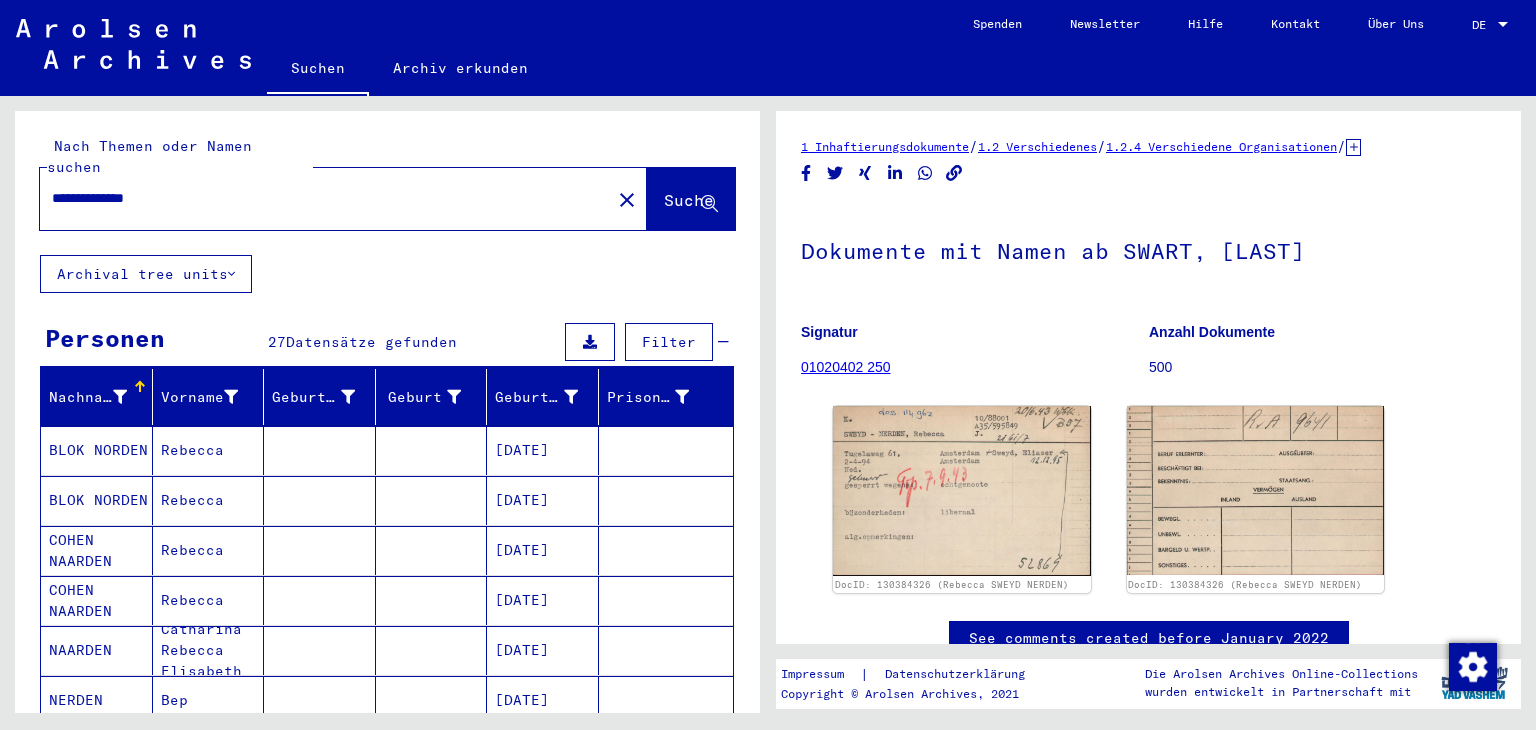 scroll, scrollTop: 0, scrollLeft: 0, axis: both 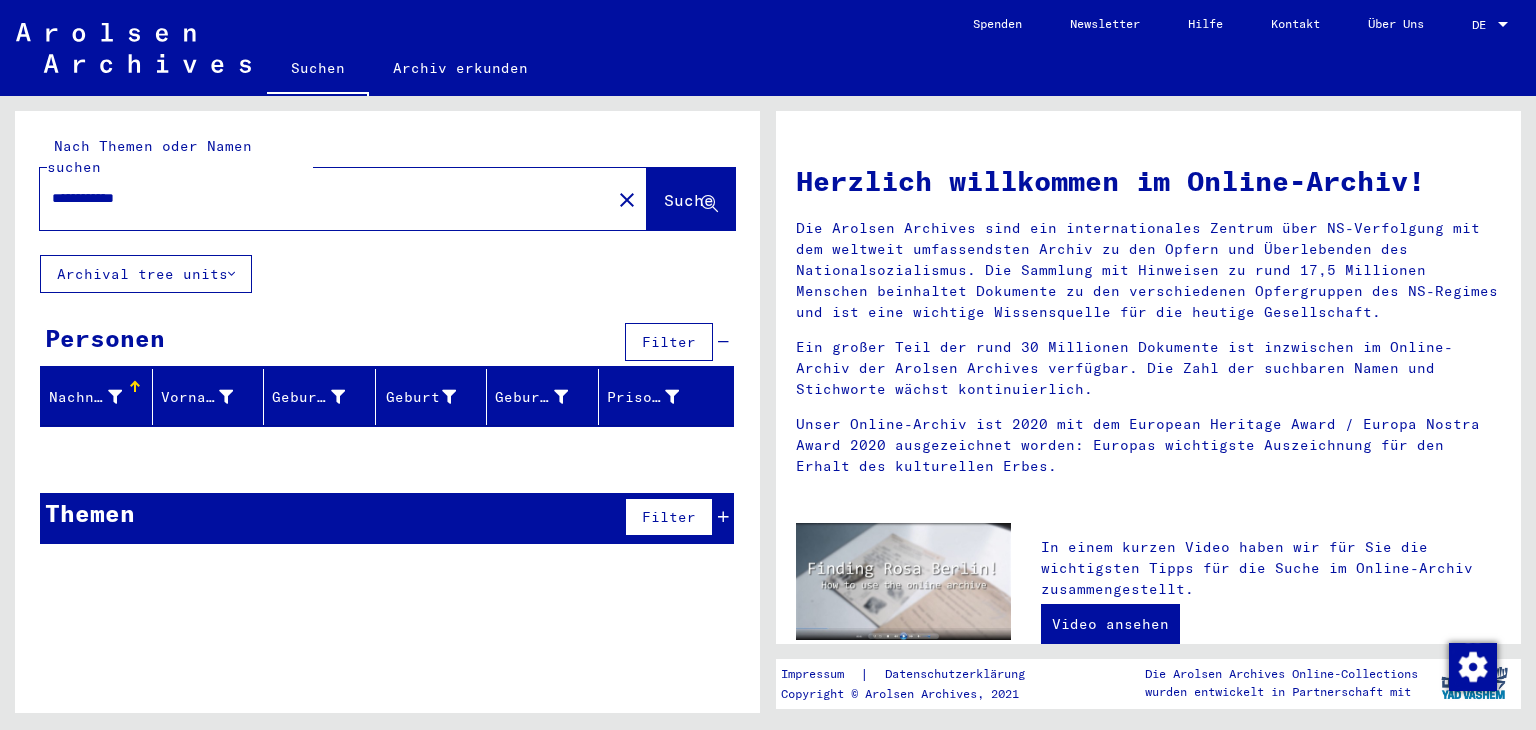 click on "**********" at bounding box center (319, 198) 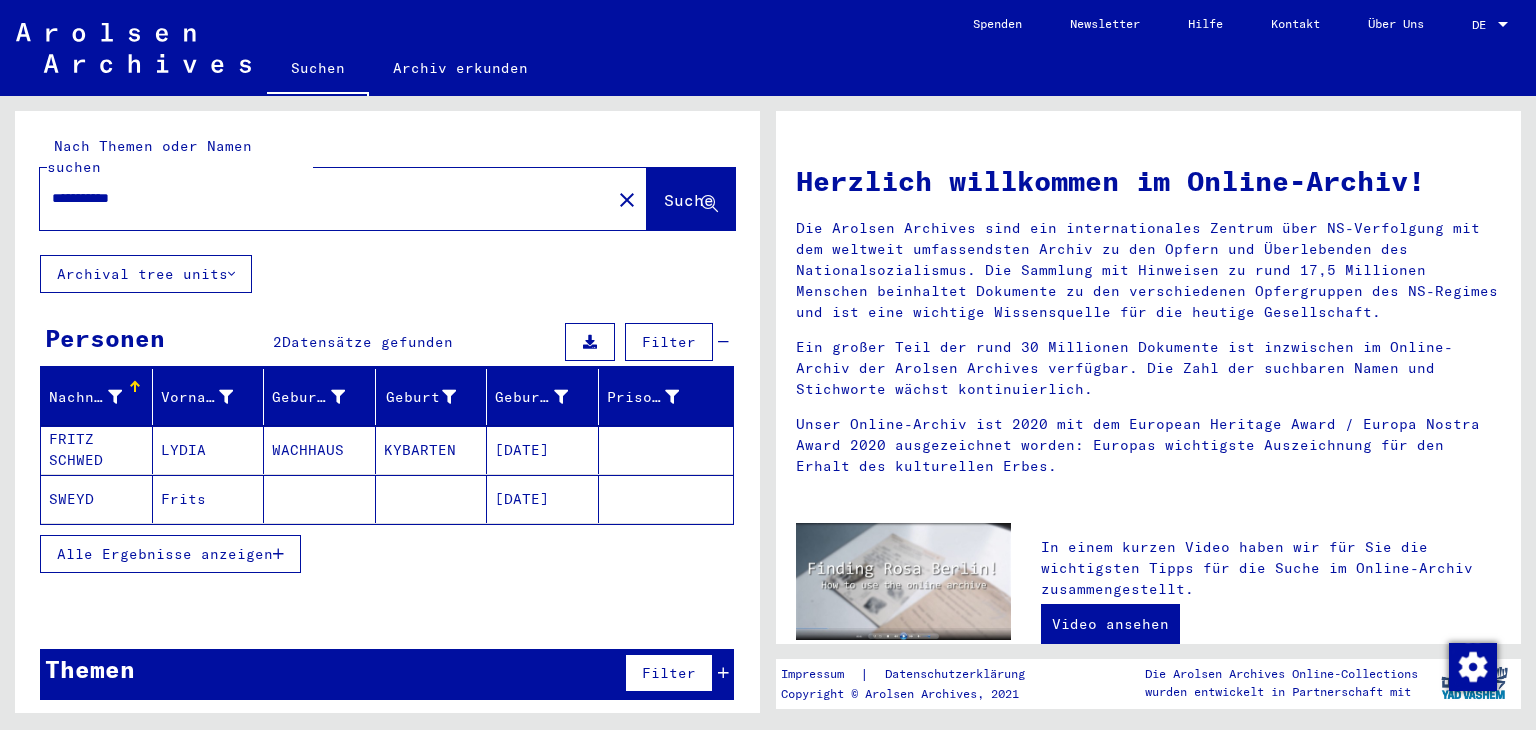 click on "**********" at bounding box center (319, 198) 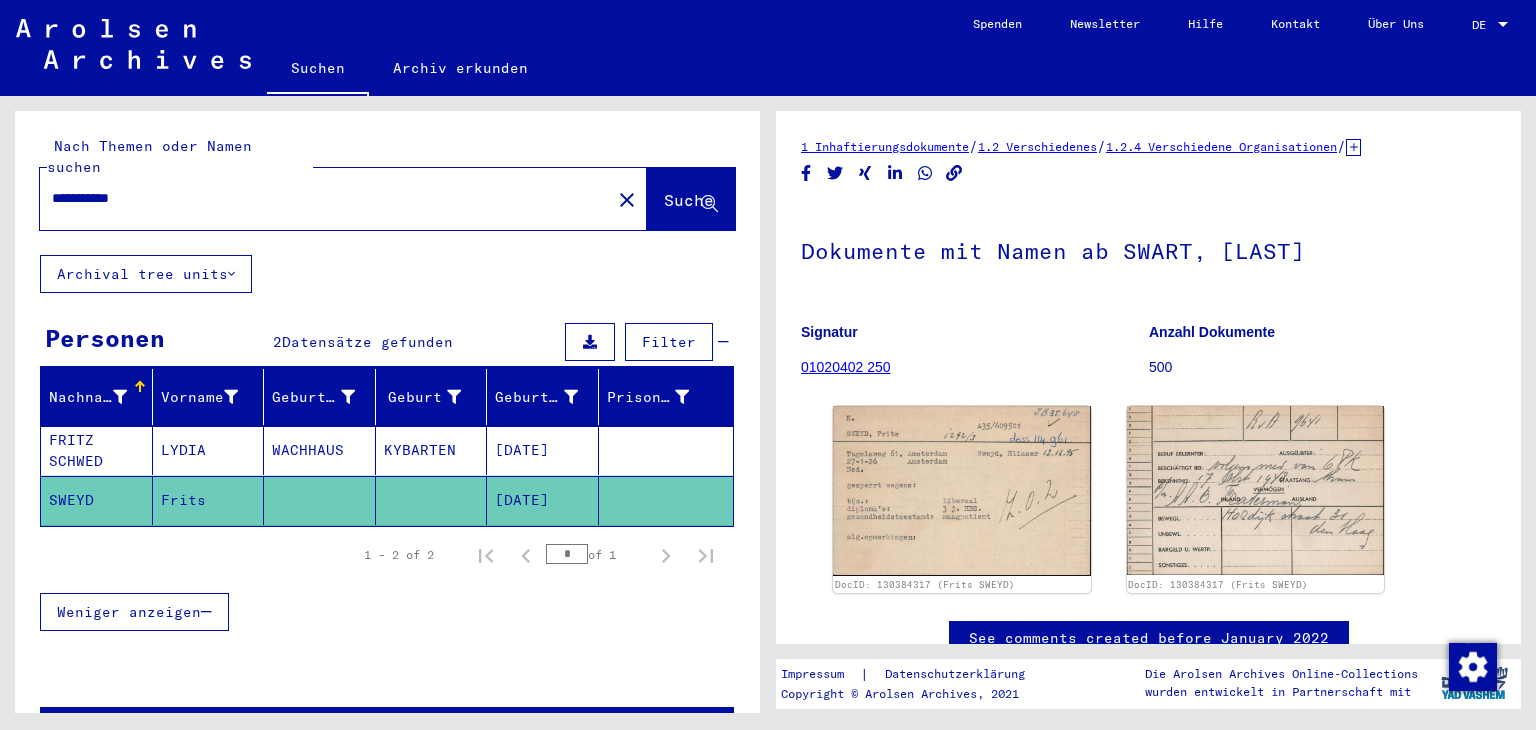scroll, scrollTop: 0, scrollLeft: 0, axis: both 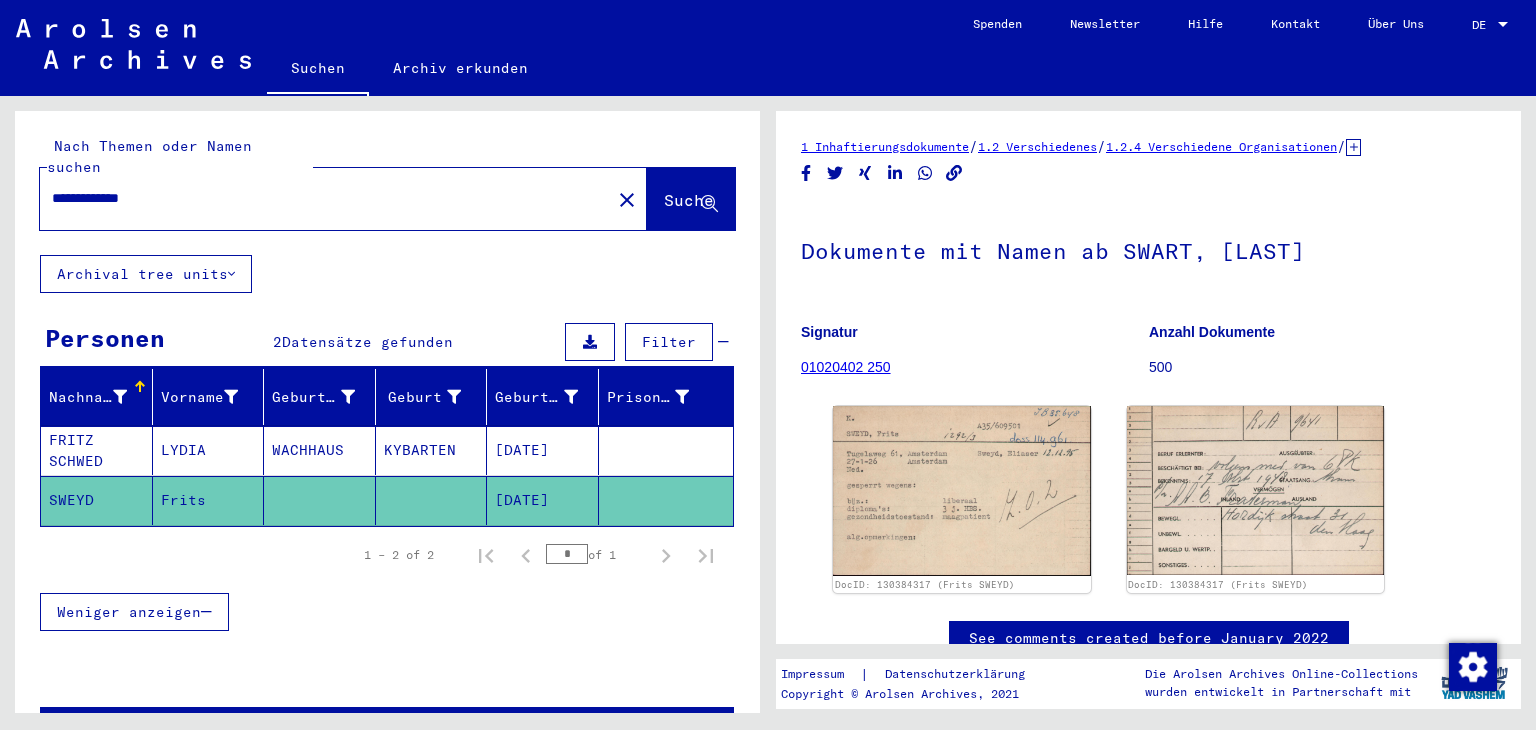 type on "**********" 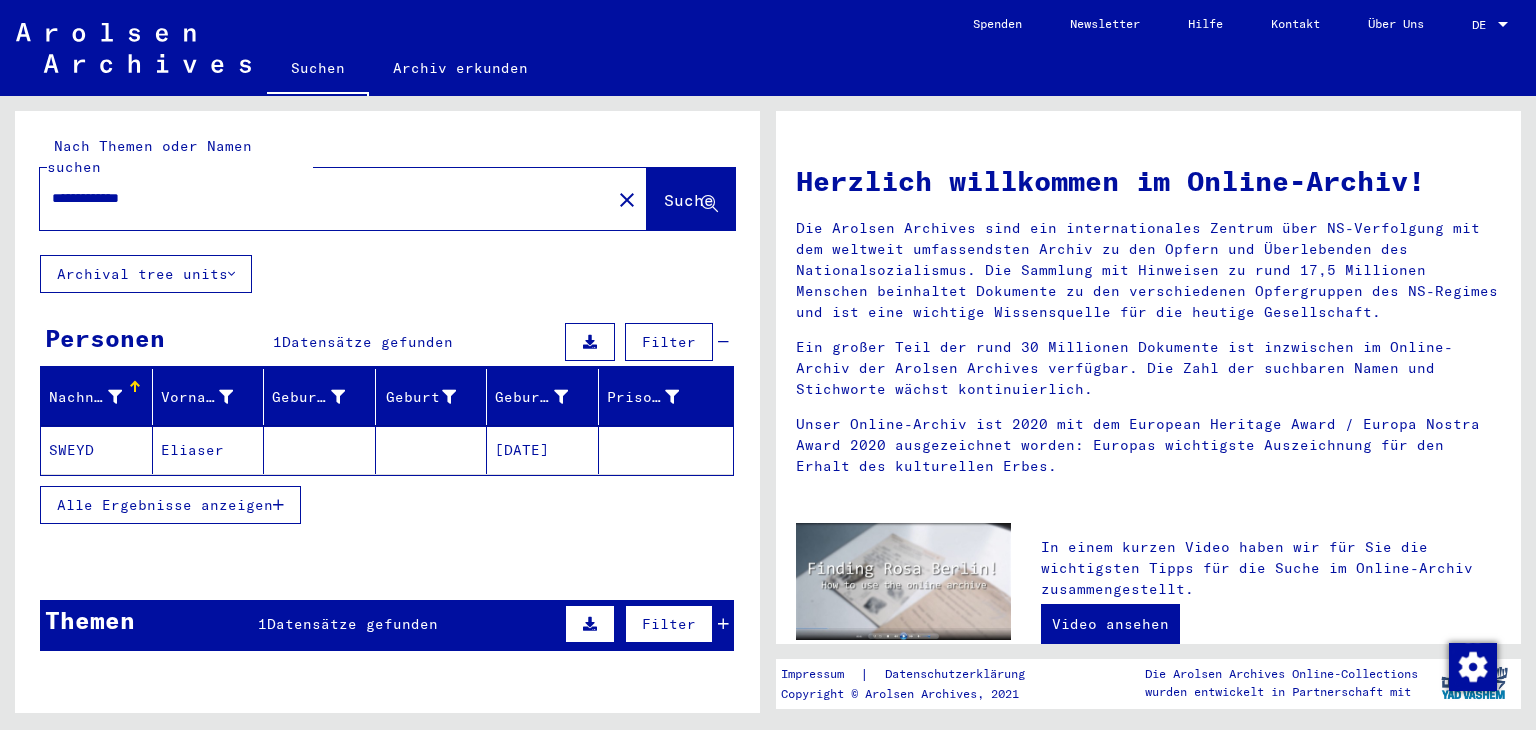 click on "[DATE]" 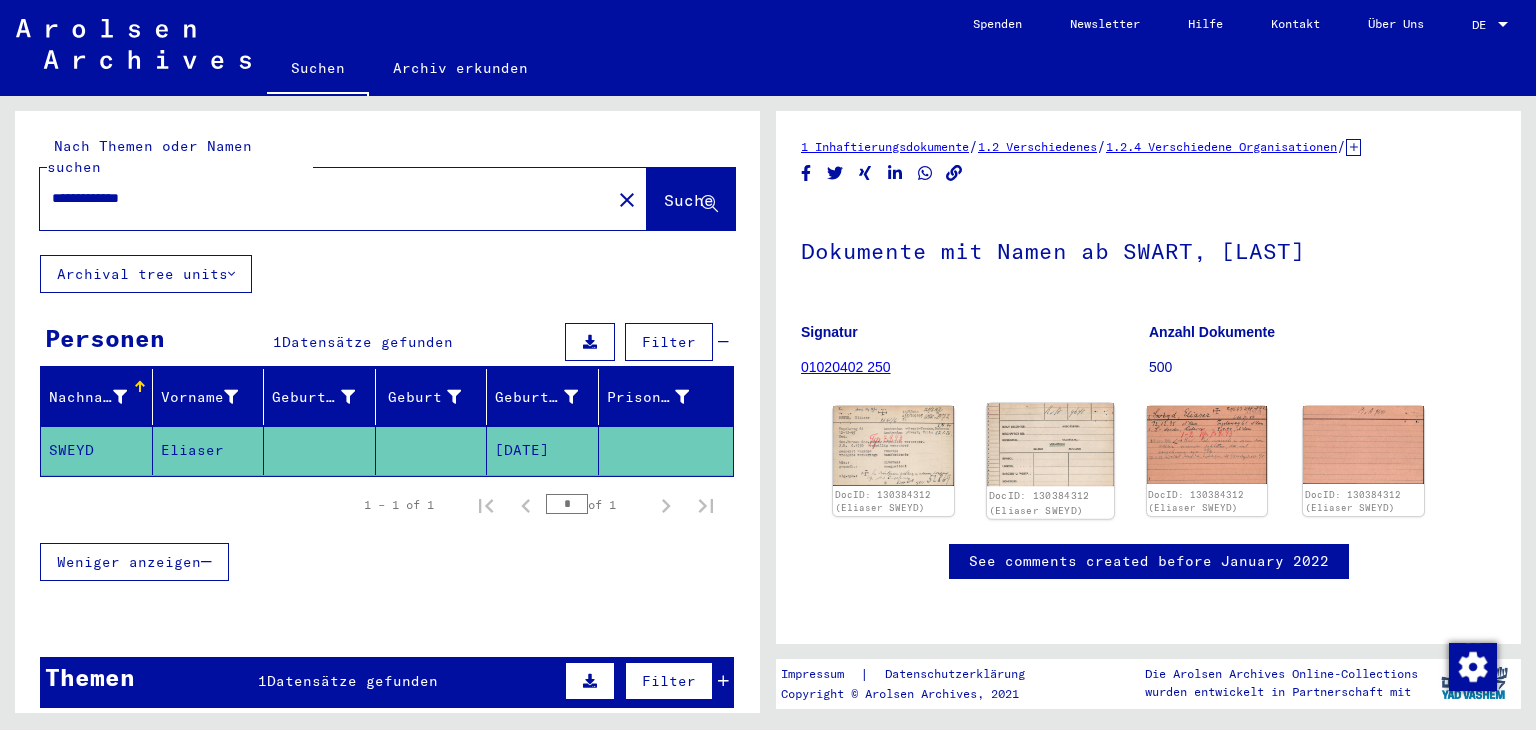 scroll, scrollTop: 0, scrollLeft: 0, axis: both 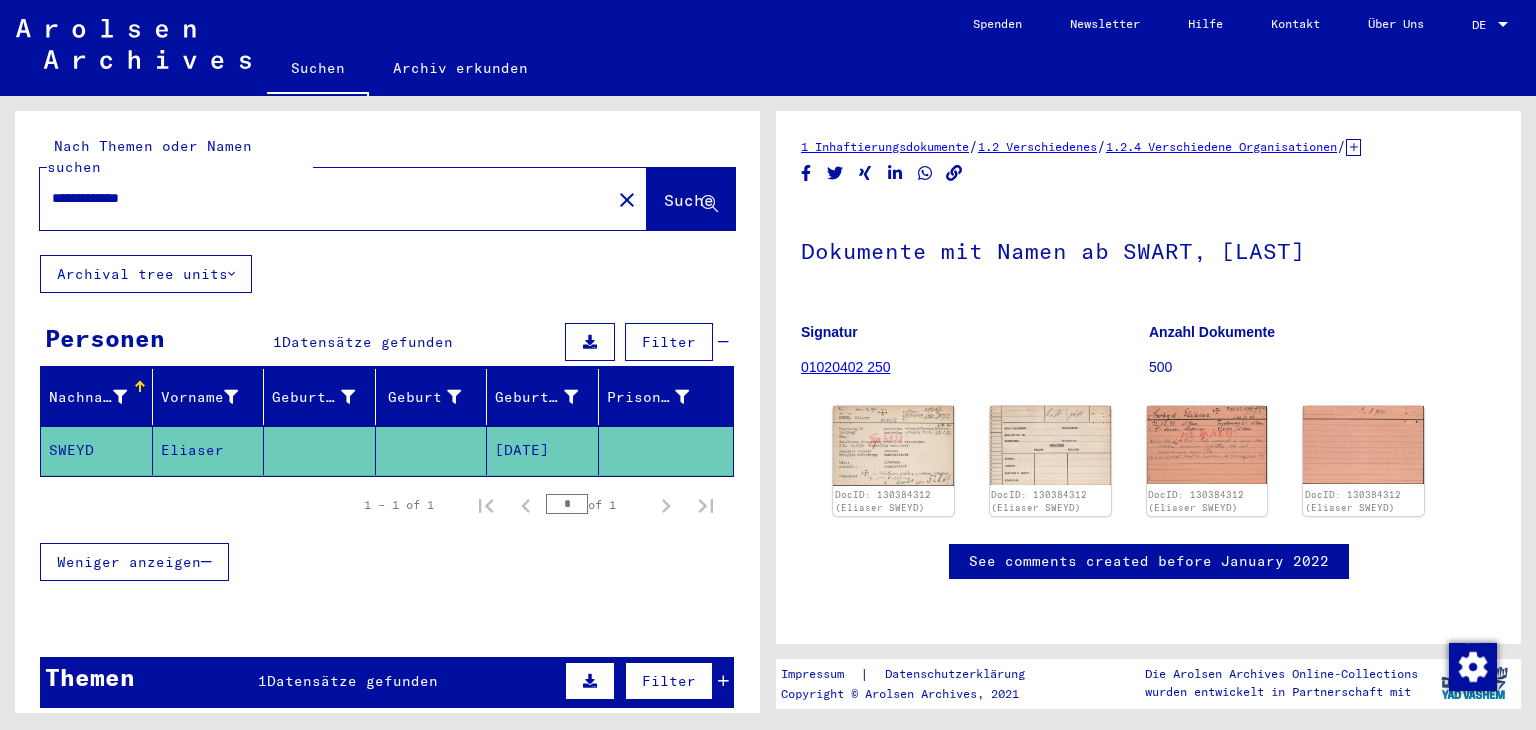 click on "DocID: 130384312 (Eliaser SWEYD) DocID: 130384312 (Eliaser SWEYD) DocID: 130384312 (Eliaser SWEYD) DocID: 130384312 (Eliaser SWEYD)" 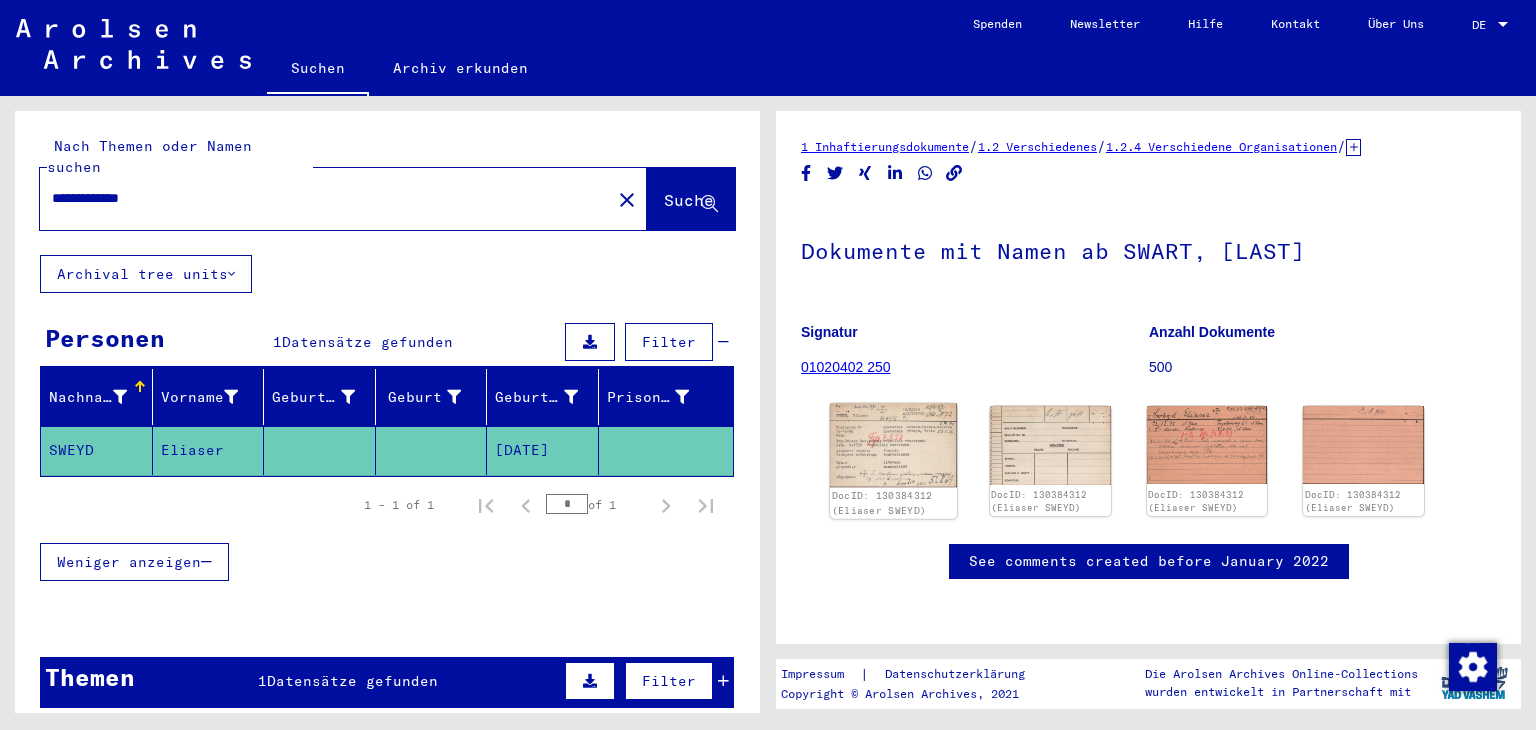 click 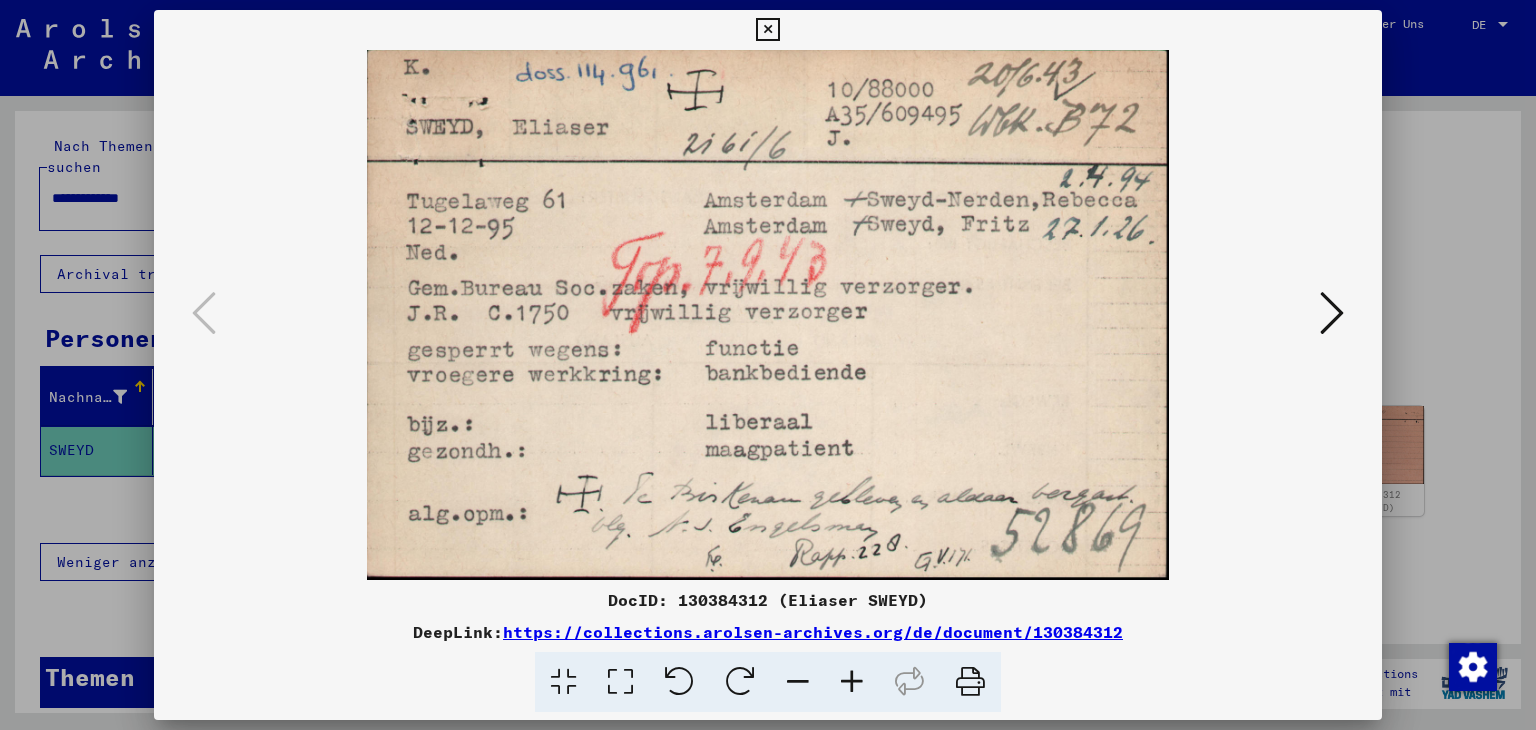 click at bounding box center (768, 315) 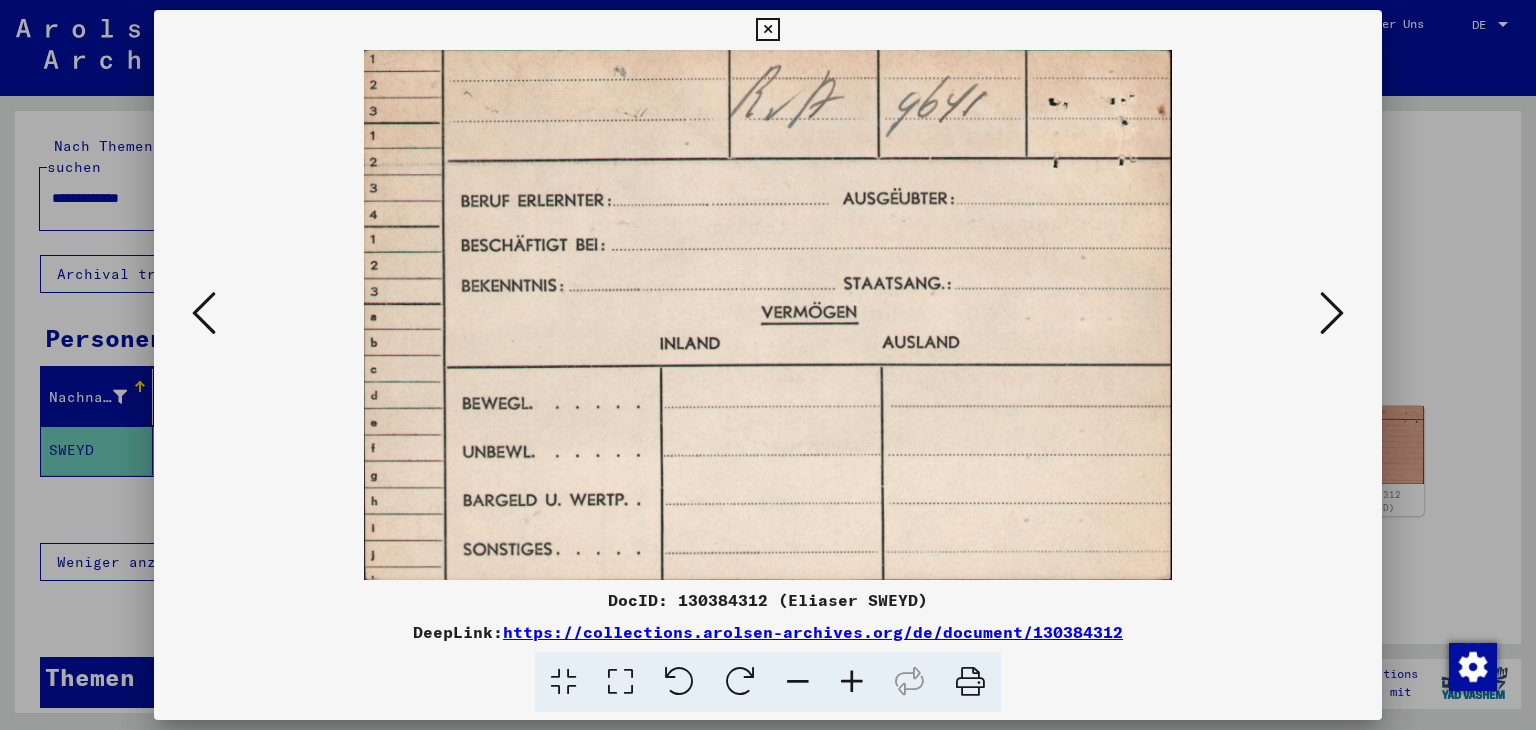 click at bounding box center (768, 315) 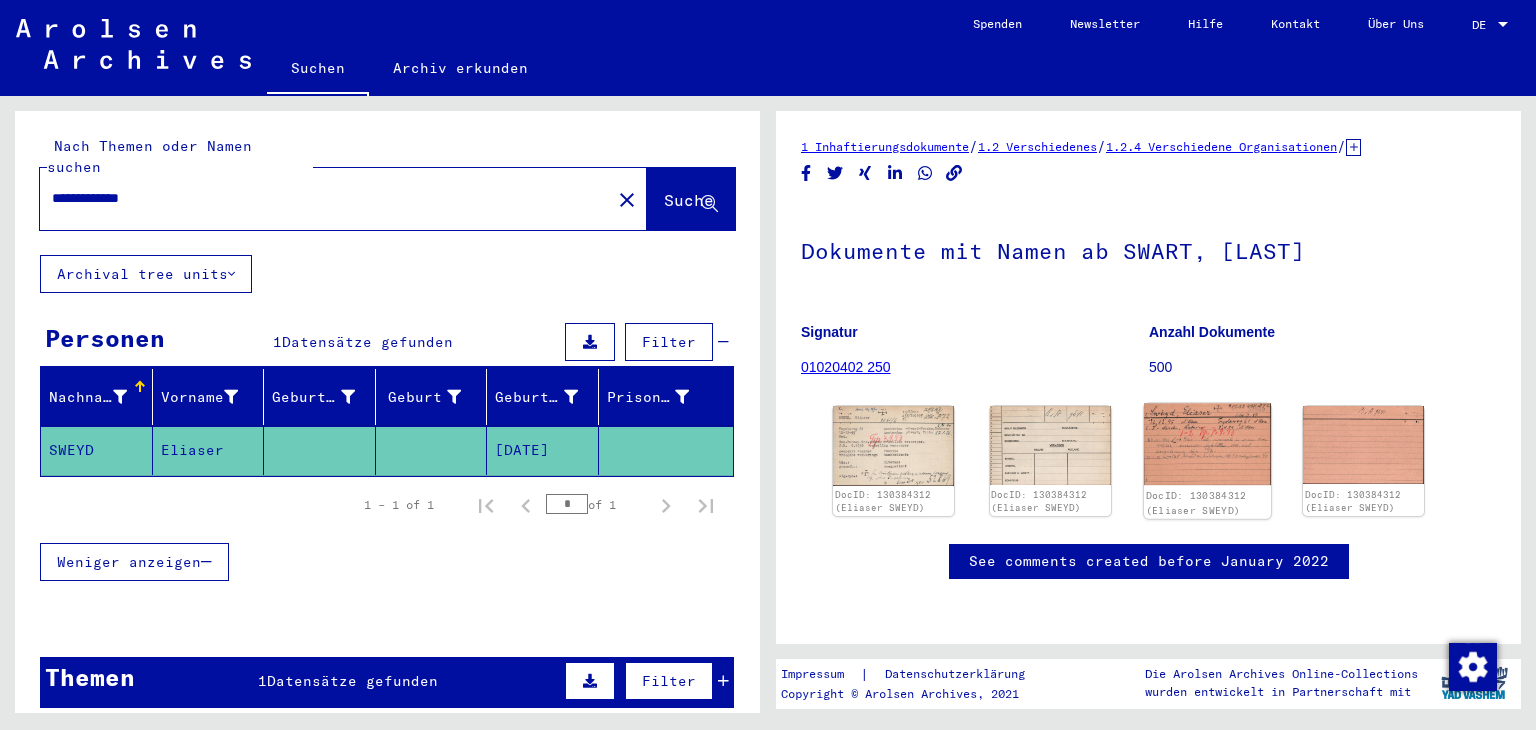 click 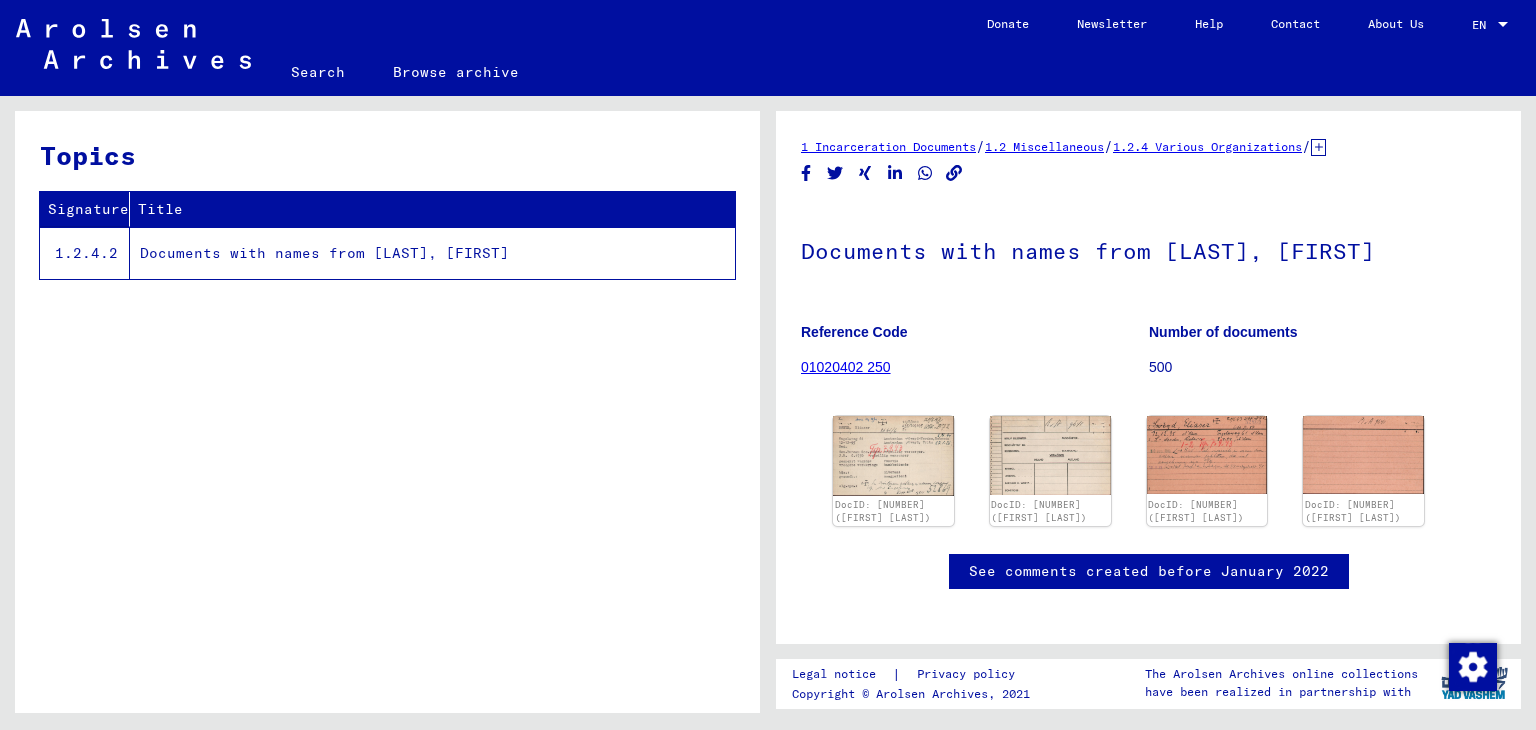 scroll, scrollTop: 0, scrollLeft: 0, axis: both 